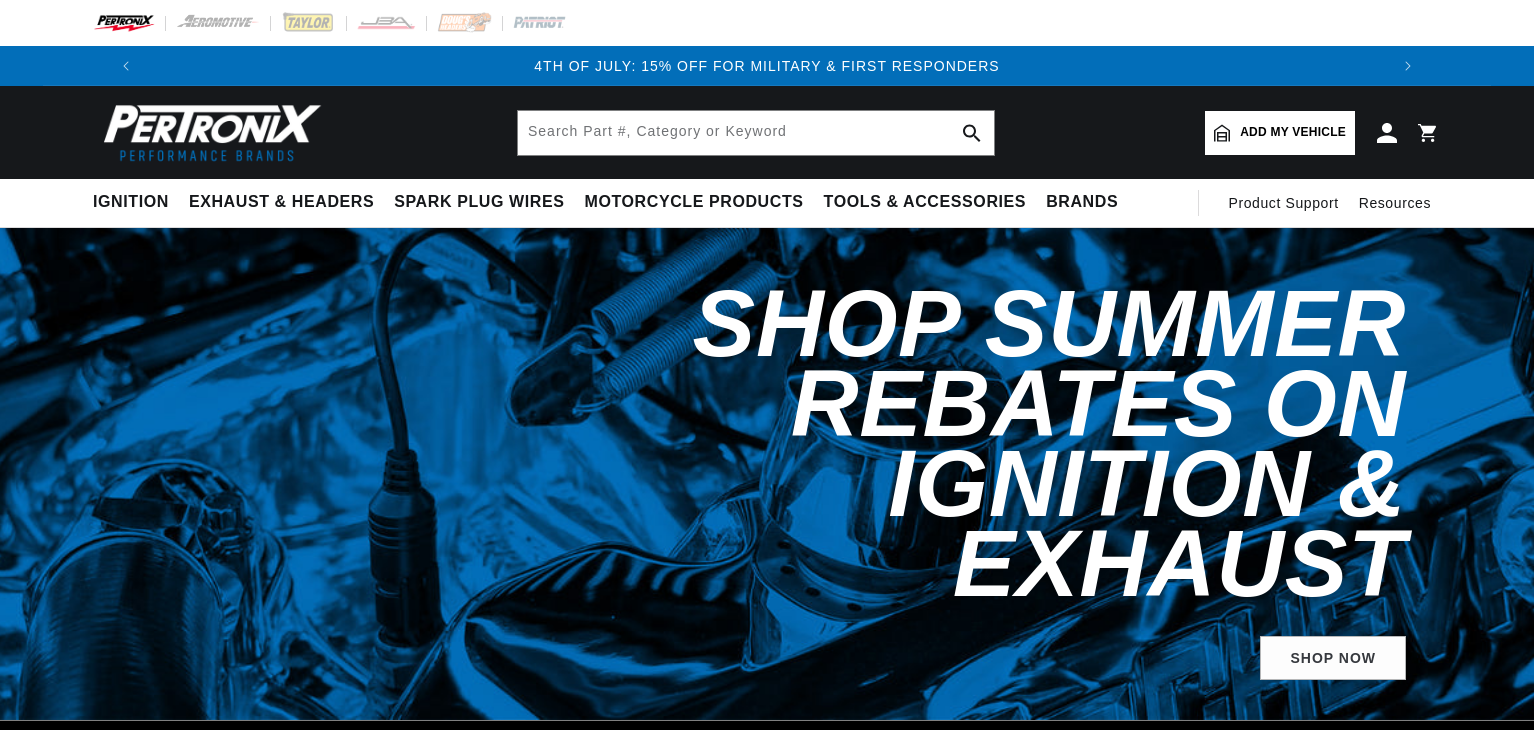 scroll, scrollTop: 0, scrollLeft: 0, axis: both 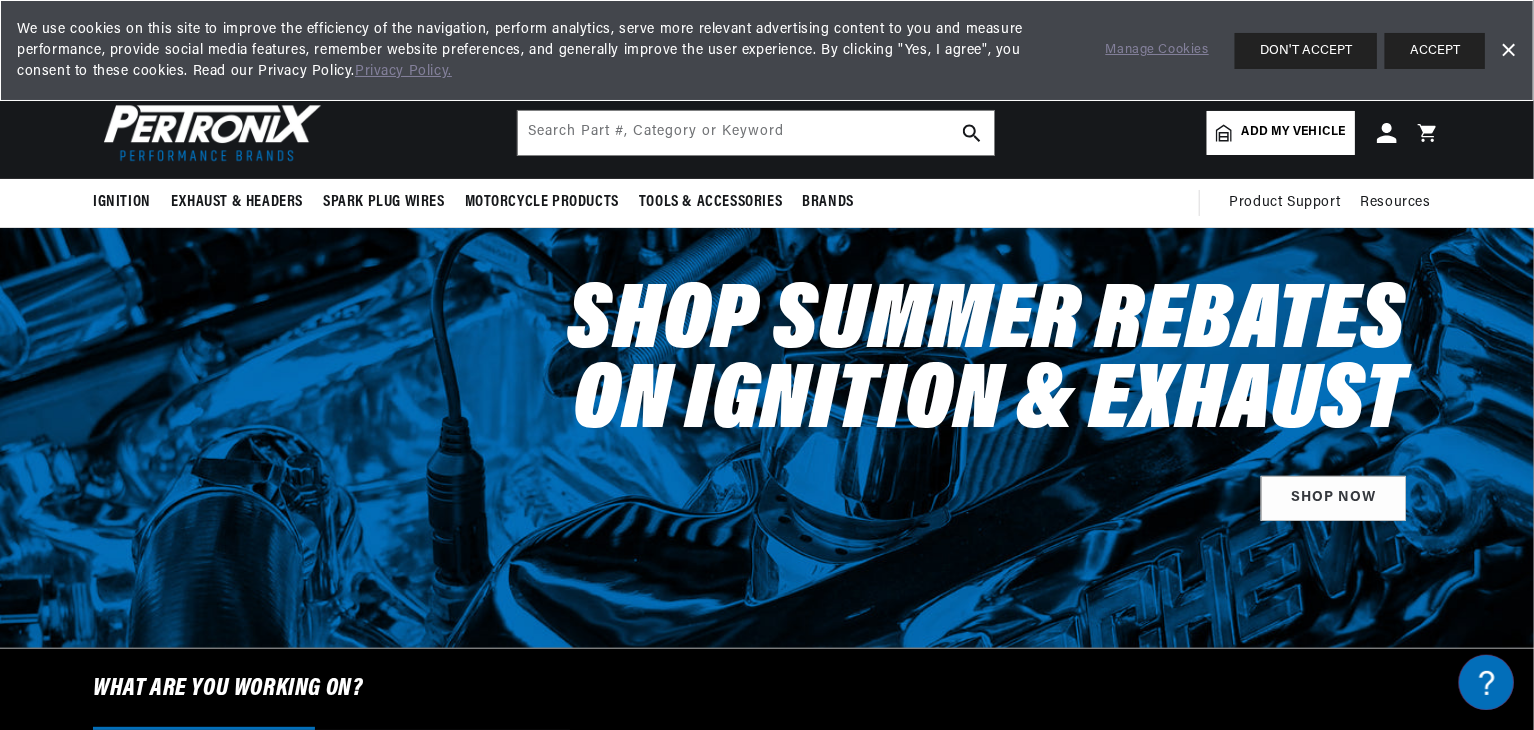 click on "Add my vehicle" at bounding box center [1294, 132] 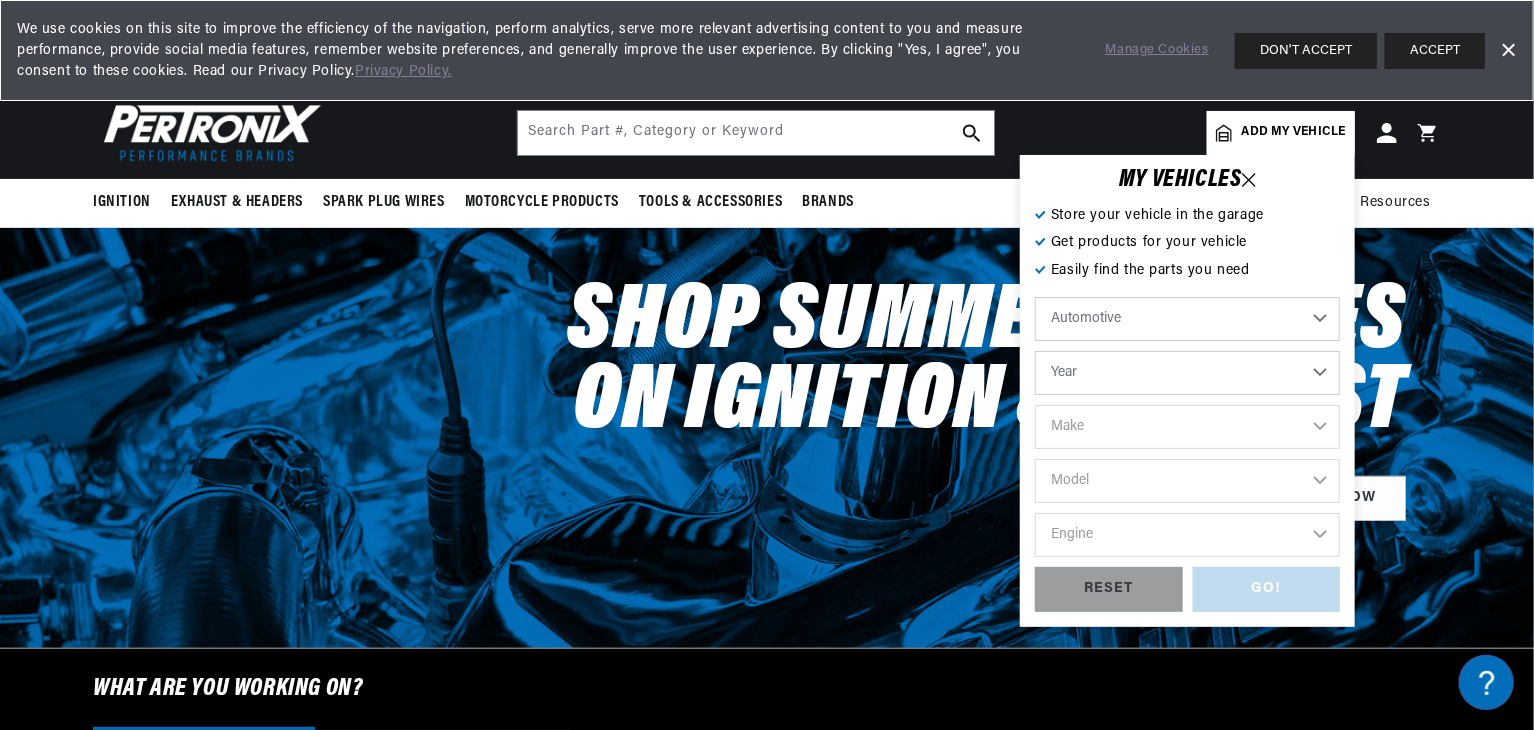scroll, scrollTop: 0, scrollLeft: 1180, axis: horizontal 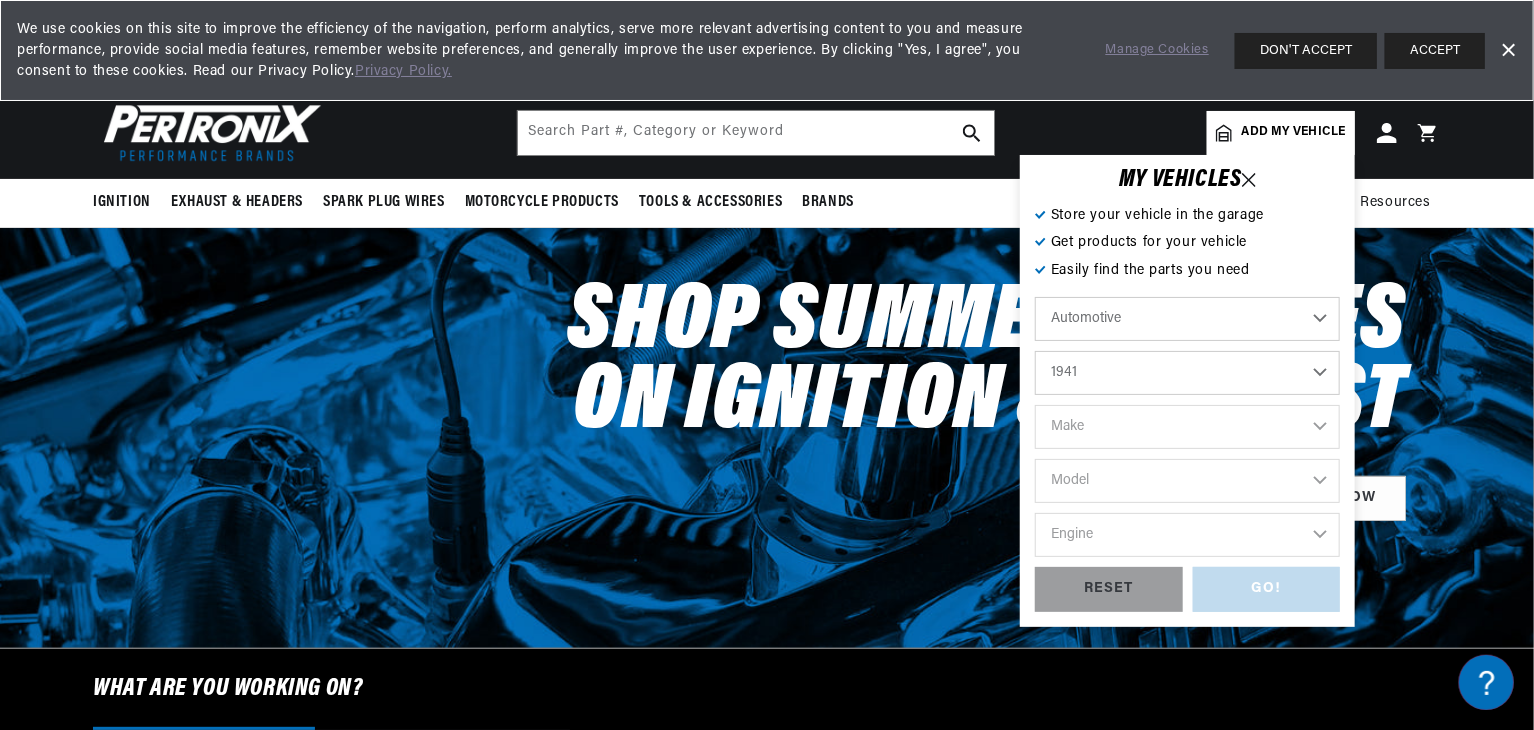 click on "Year
2022
2021
2020
2019
2018
2017
2016
2015
2014
2013
2012
2011
2010
2009
2008
2007
2006
2005
2004
2003
2002
2001
2000
1999
1998
1997
1996
1995
1994
1993
1992
1991
1990
1989
1988
1987
1986 1985" at bounding box center (1187, 373) 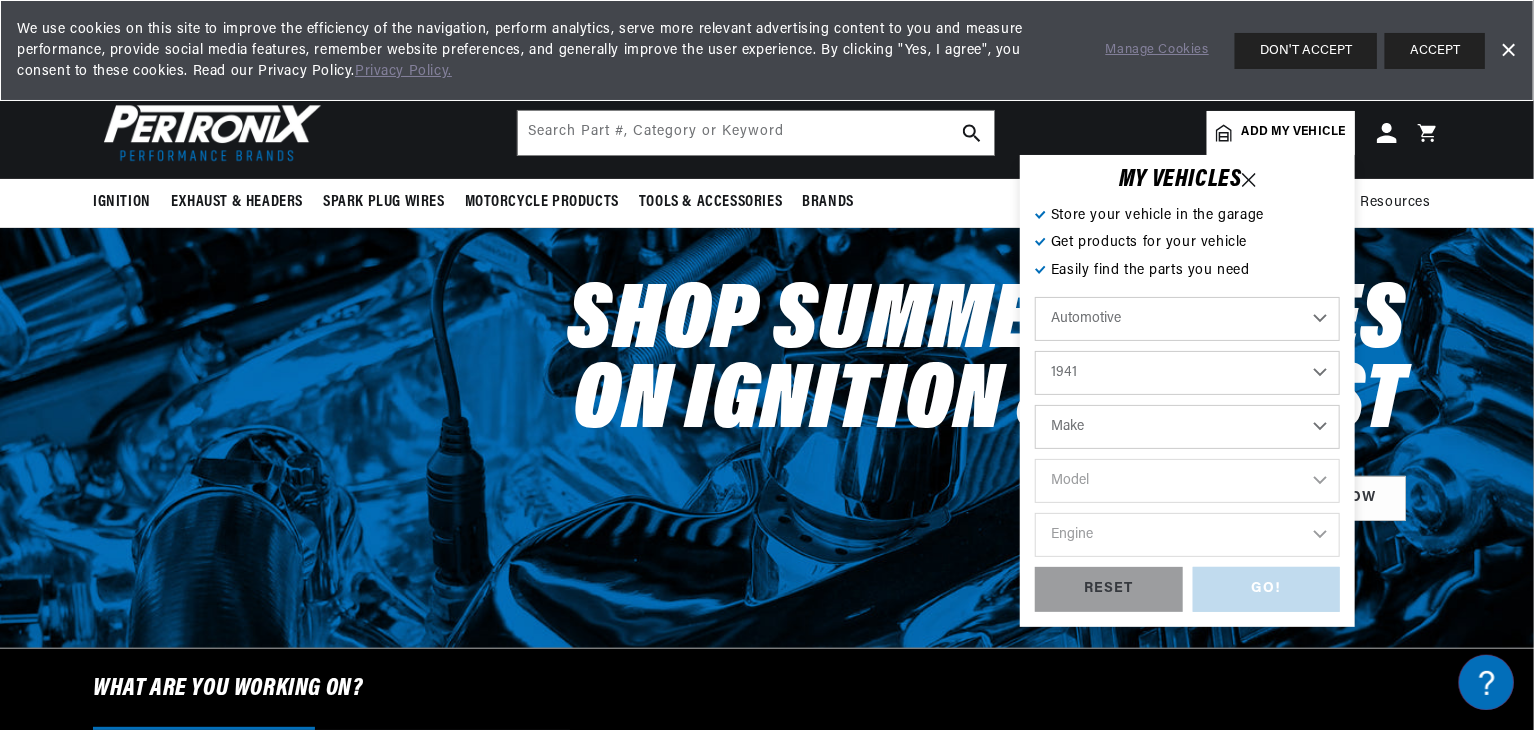 click on "Make
American Bantam
Chevrolet
Ford
Hudson
Packard
Plymouth
Studebaker" at bounding box center [1187, 427] 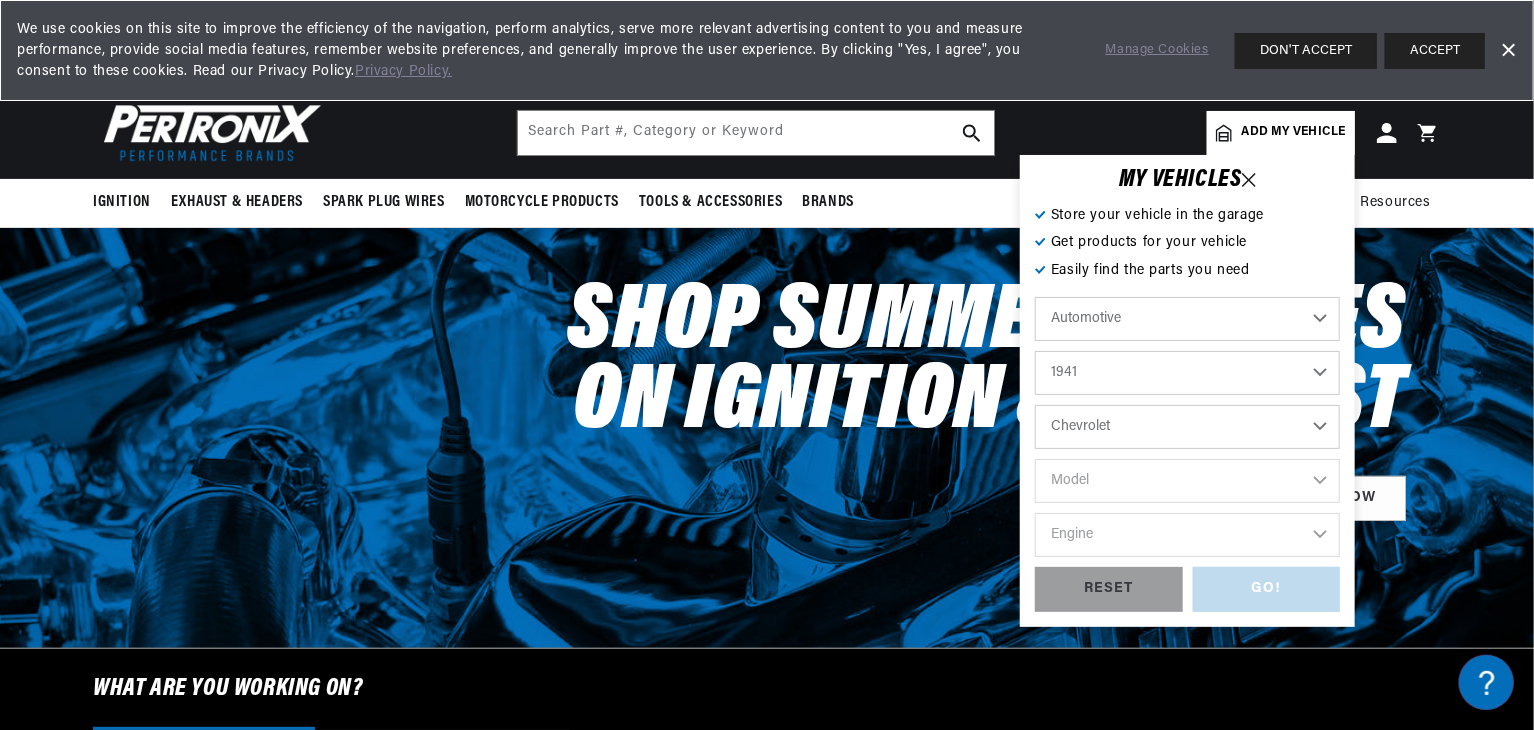 click on "Make
American Bantam
Chevrolet
Ford
Hudson
Packard
Plymouth
Studebaker" at bounding box center (1187, 427) 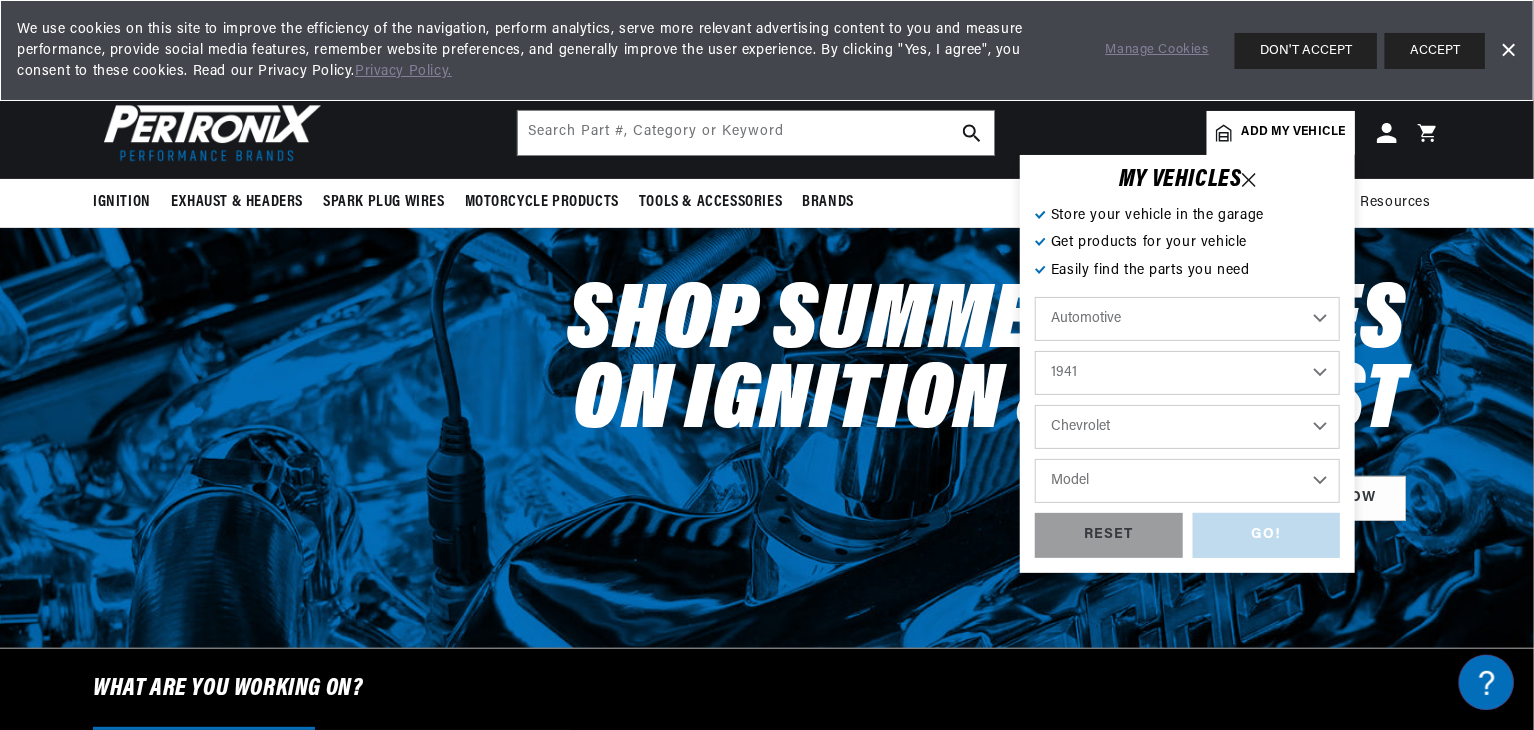 scroll, scrollTop: 0, scrollLeft: 0, axis: both 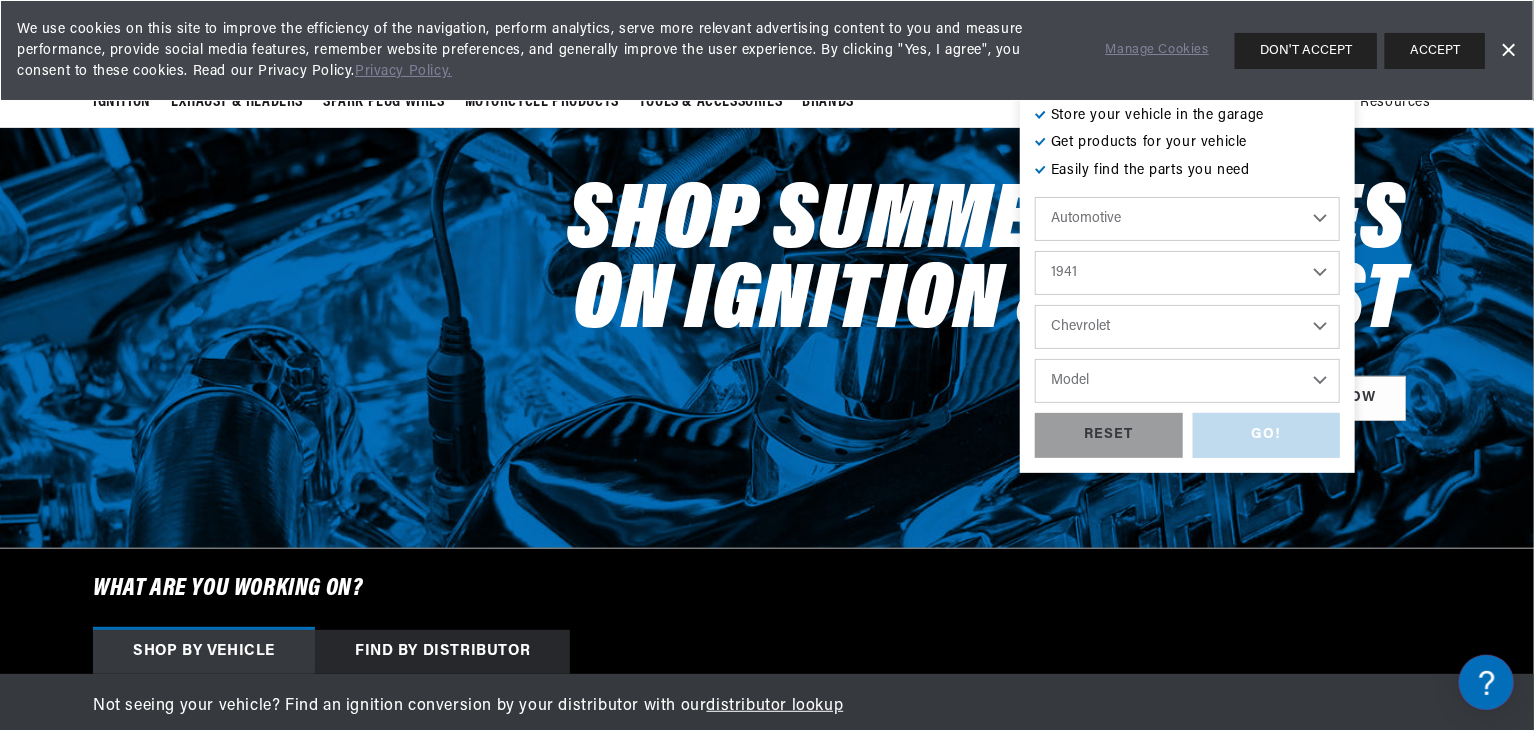 click on "Model
Truck" at bounding box center [1187, 381] 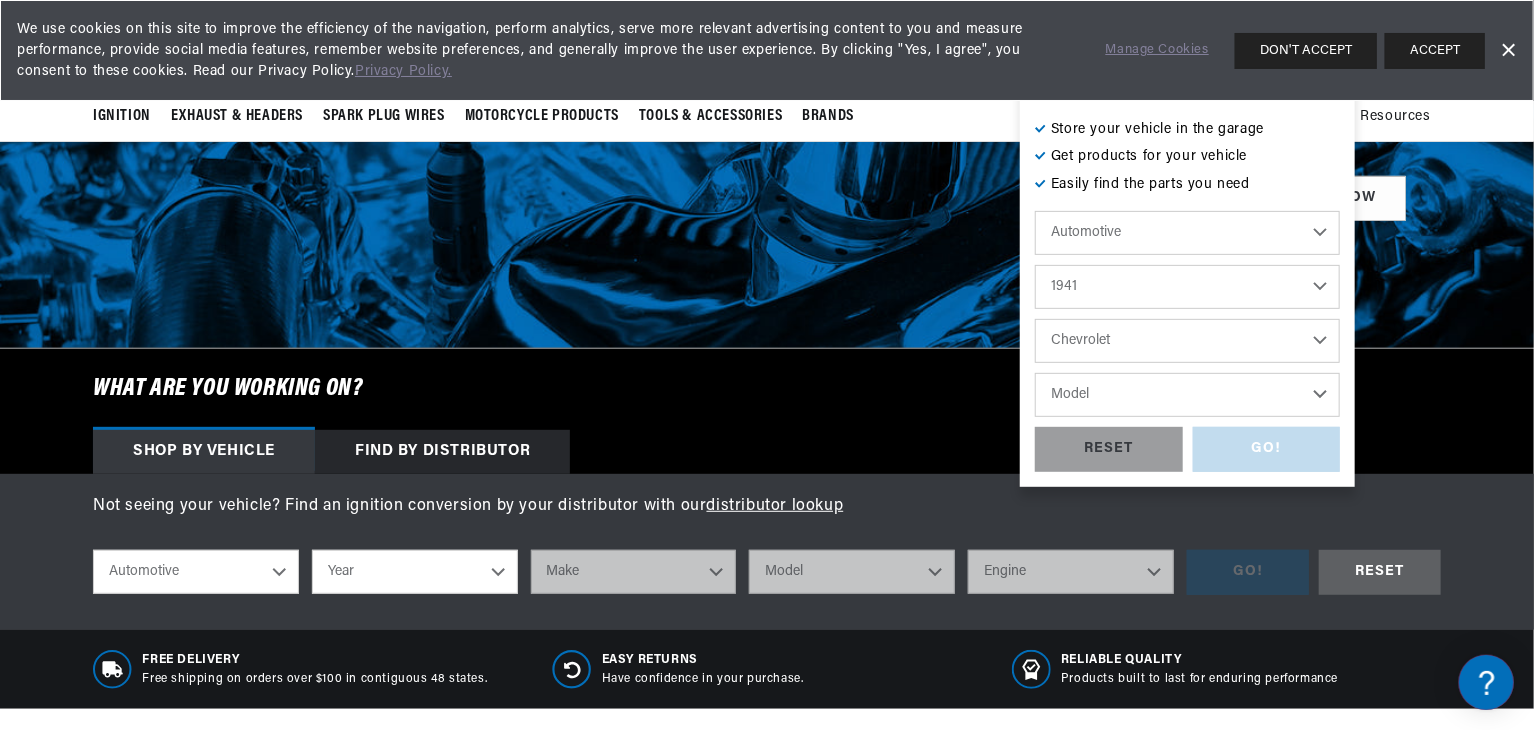 scroll, scrollTop: 200, scrollLeft: 0, axis: vertical 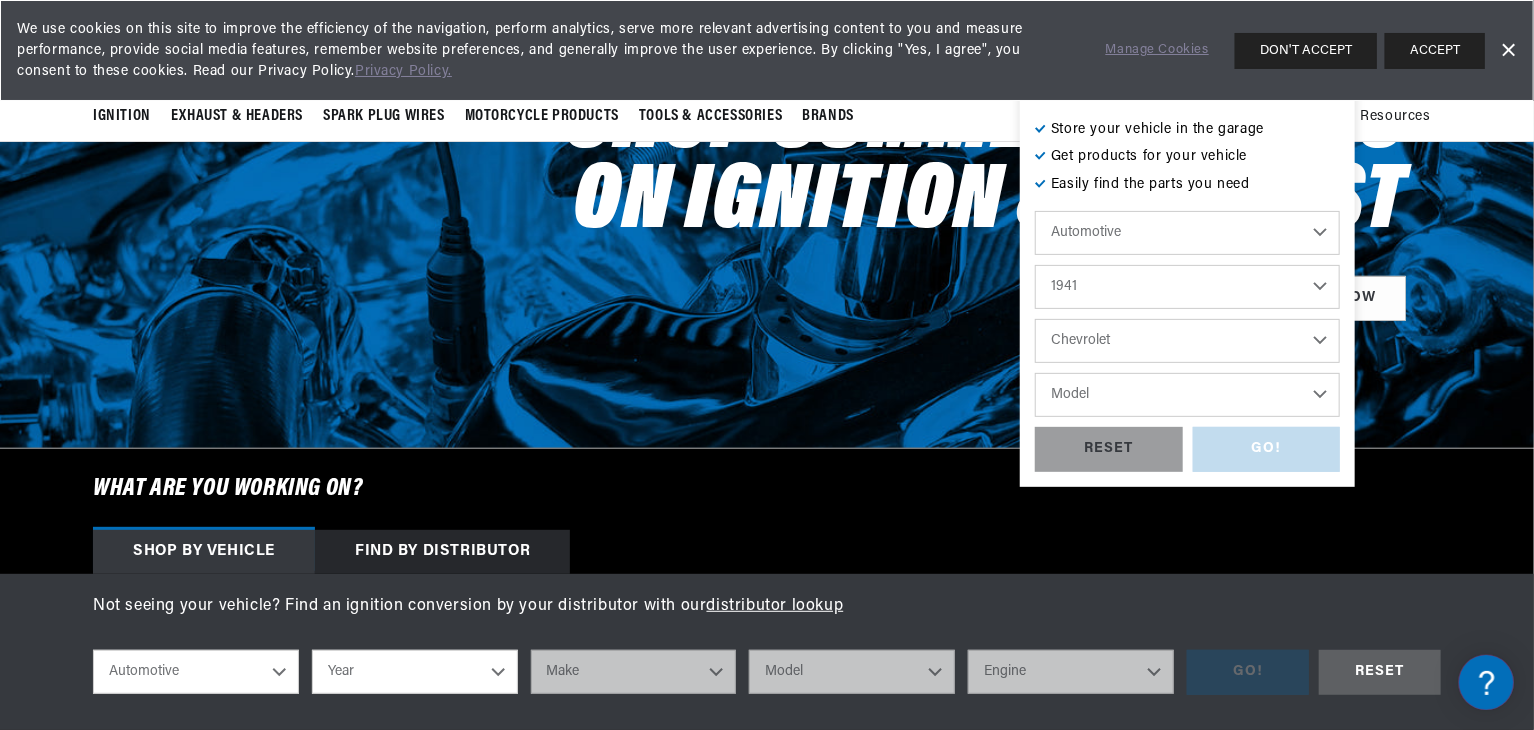 click on "Model
Truck" at bounding box center (1187, 395) 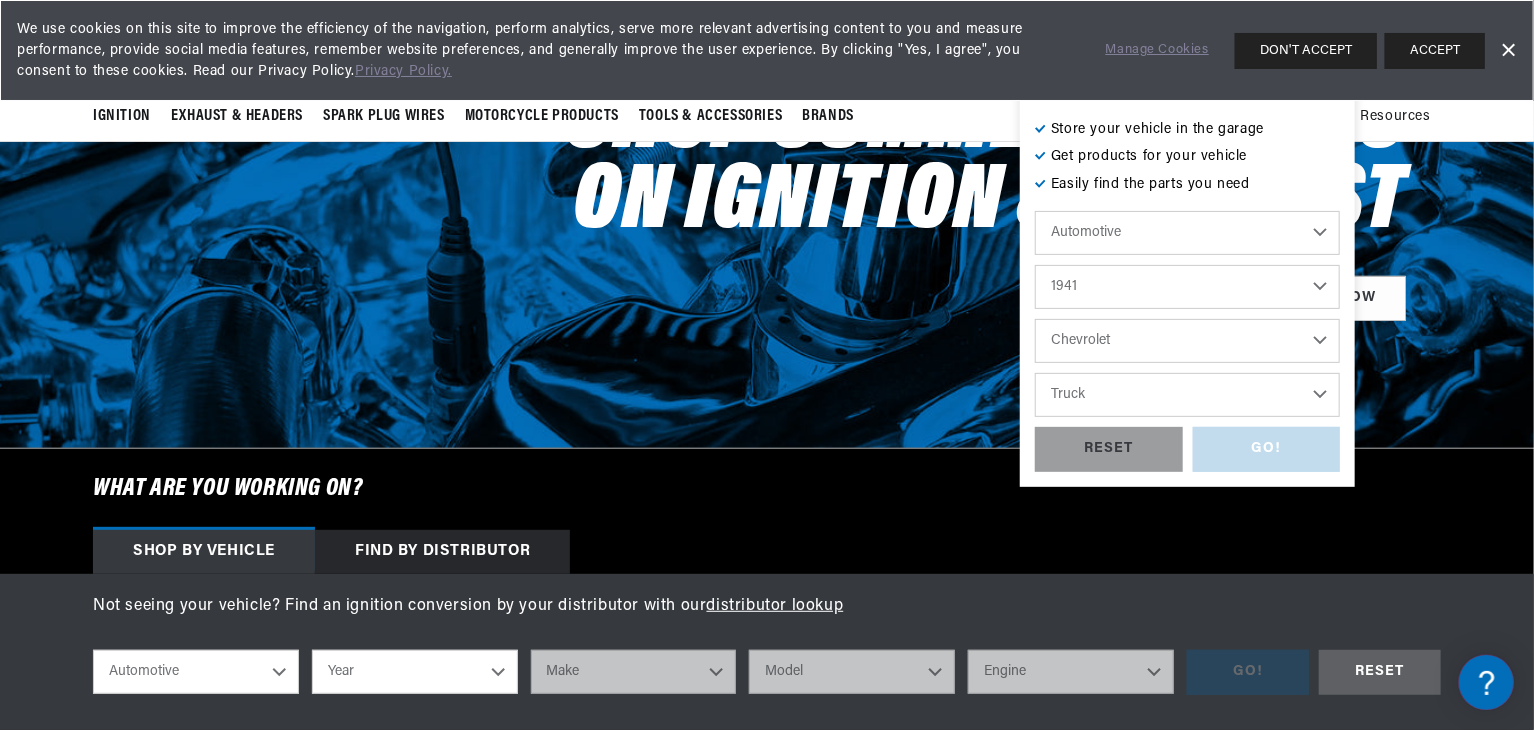 click on "Model
Truck" at bounding box center (1187, 395) 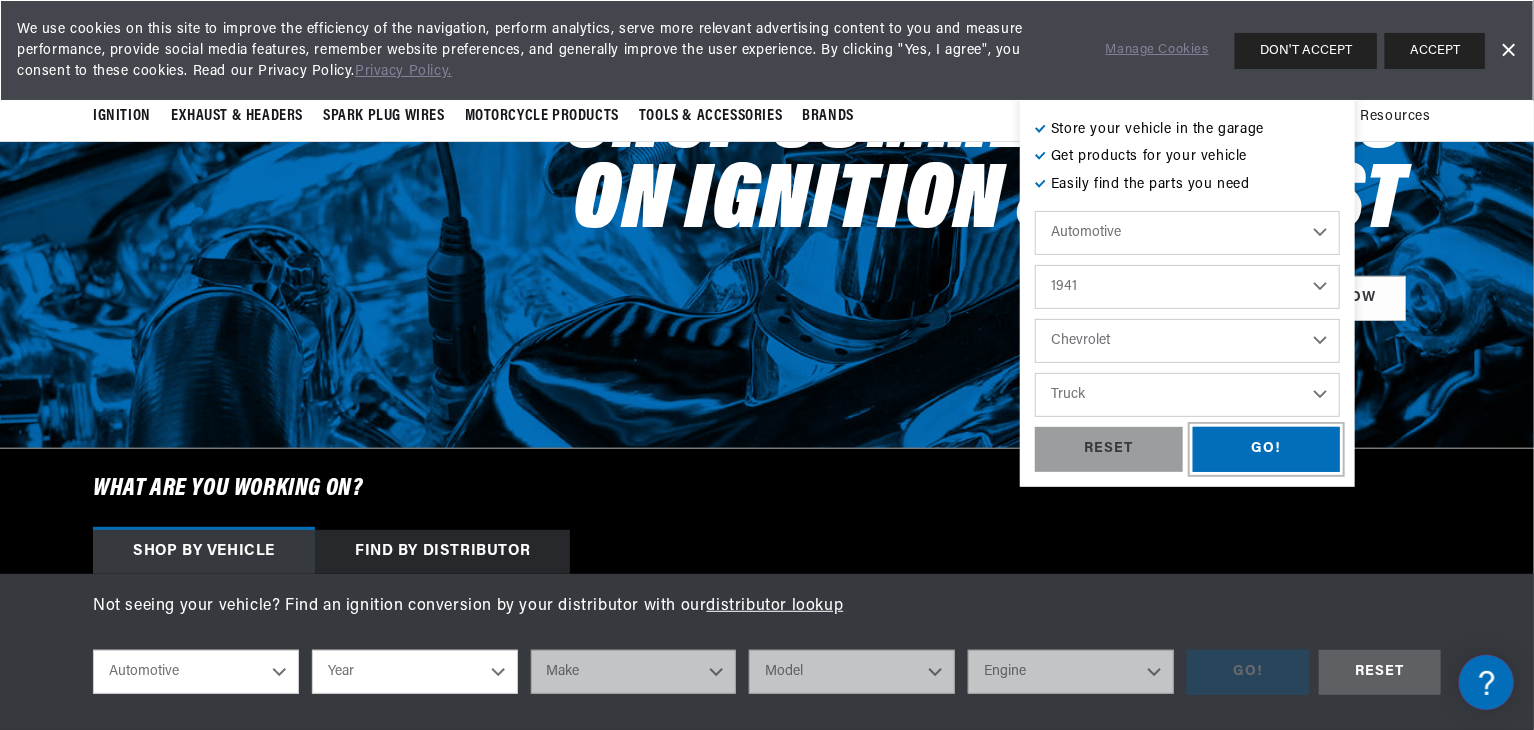 click on "GO!" at bounding box center (1267, 449) 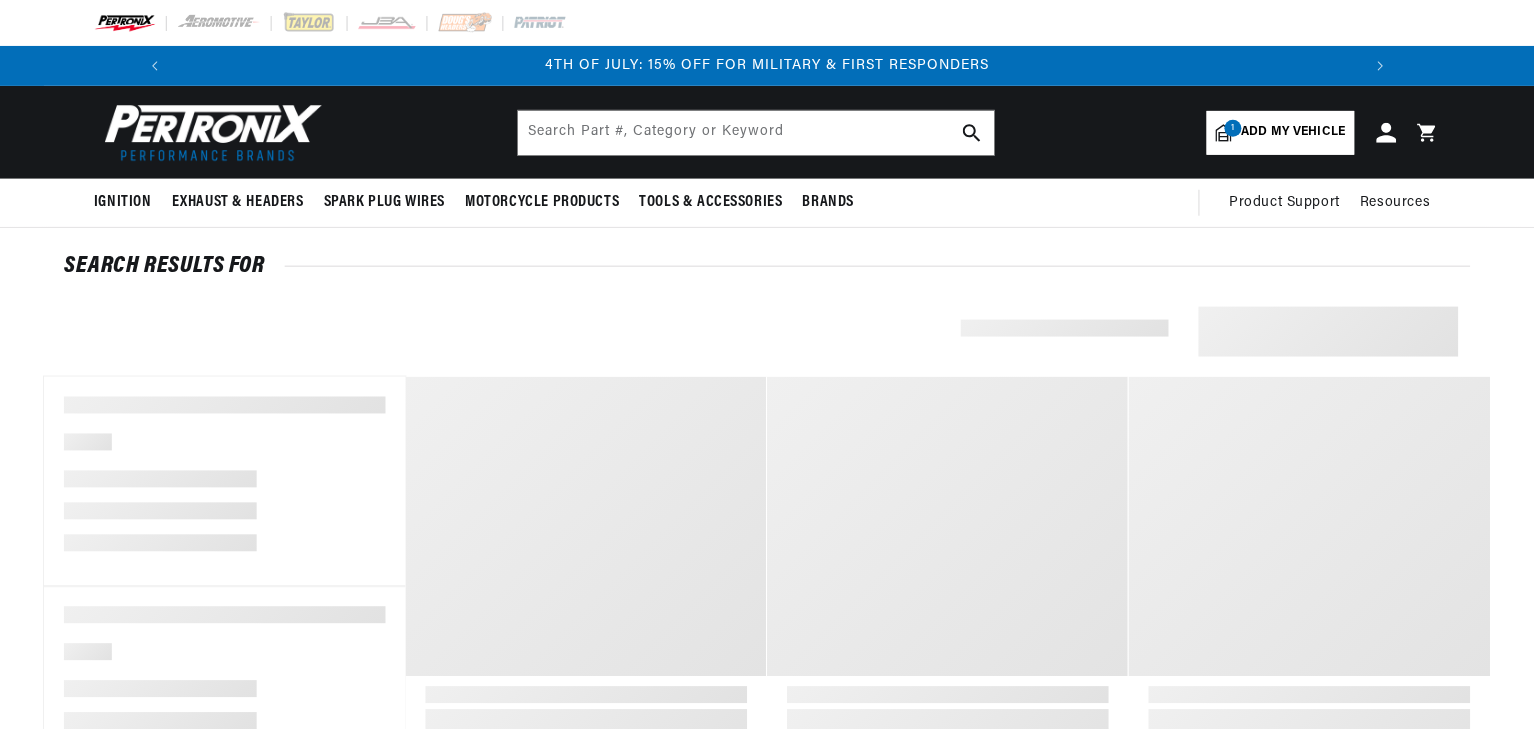 scroll, scrollTop: 0, scrollLeft: 0, axis: both 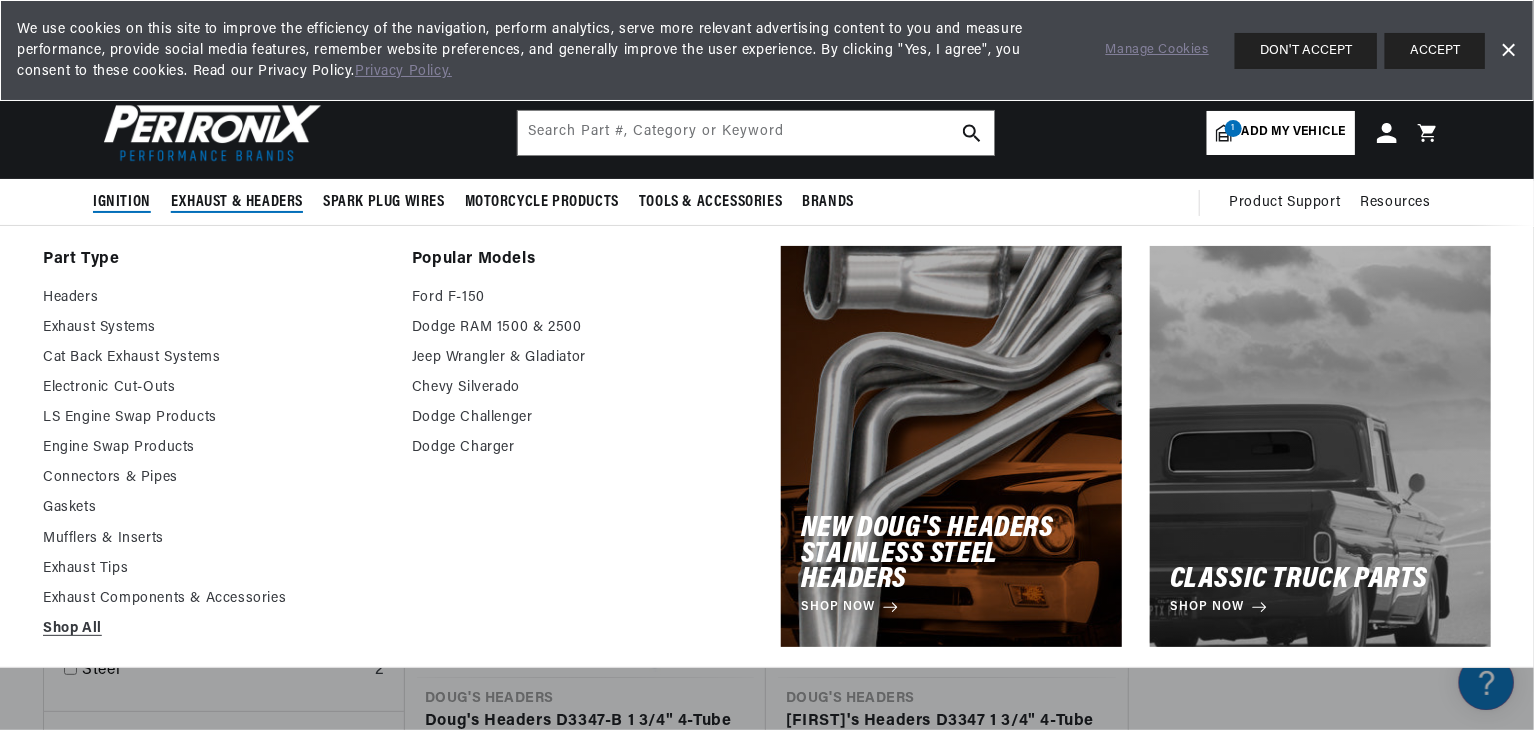 click on "Ignition
Part Type
Electronic Ignition Conversions
Coils" at bounding box center (478, 203) 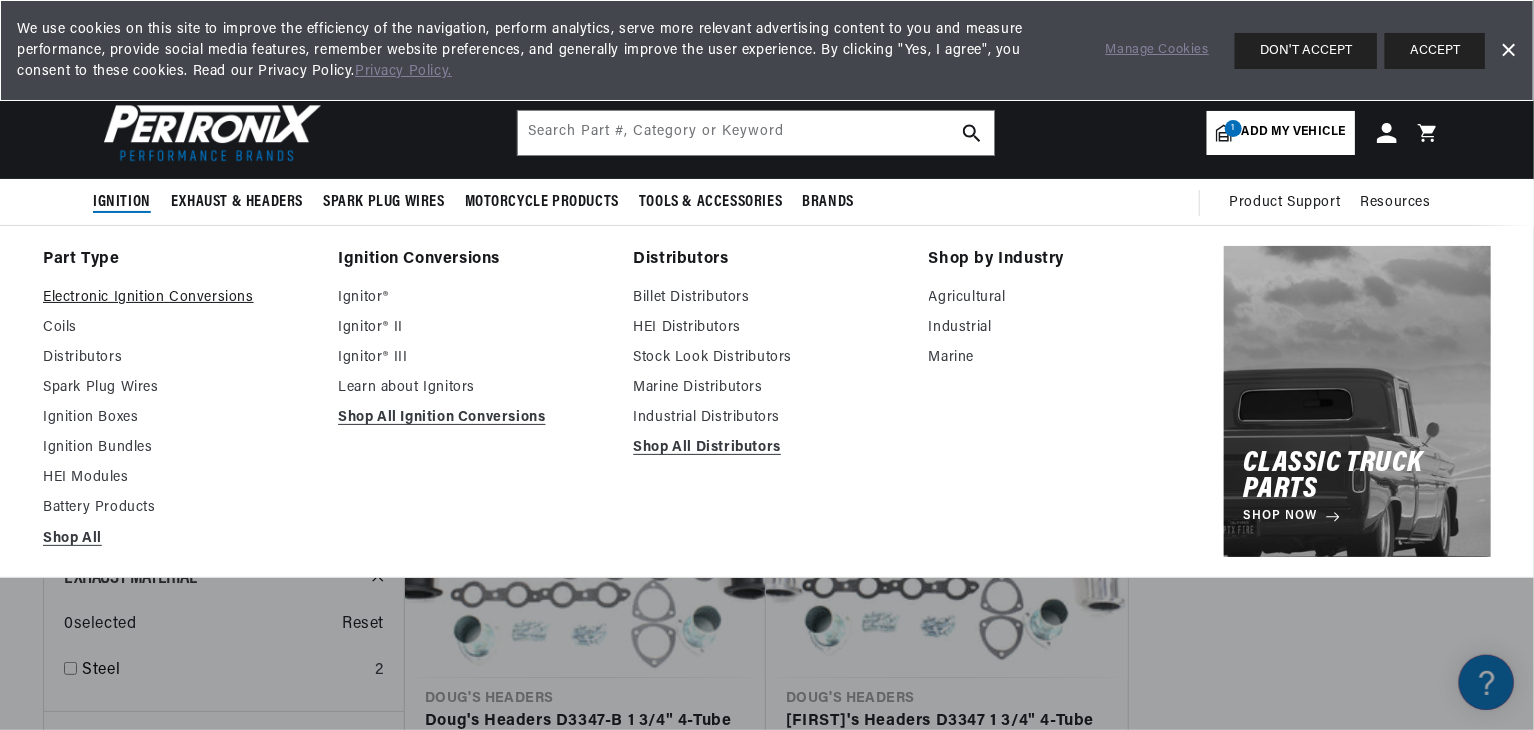 scroll, scrollTop: 0, scrollLeft: 2362, axis: horizontal 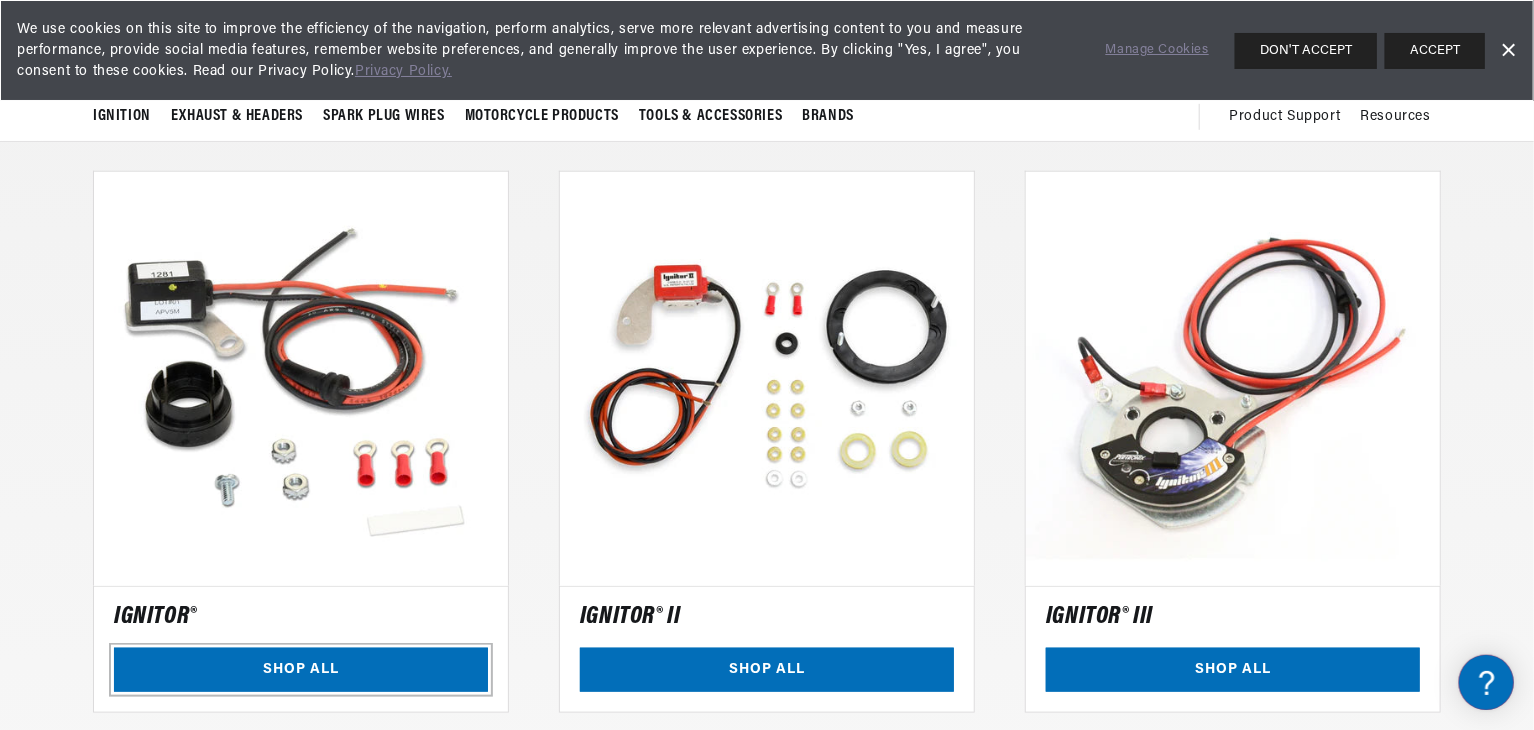 click on "SHOP ALL" at bounding box center (301, 670) 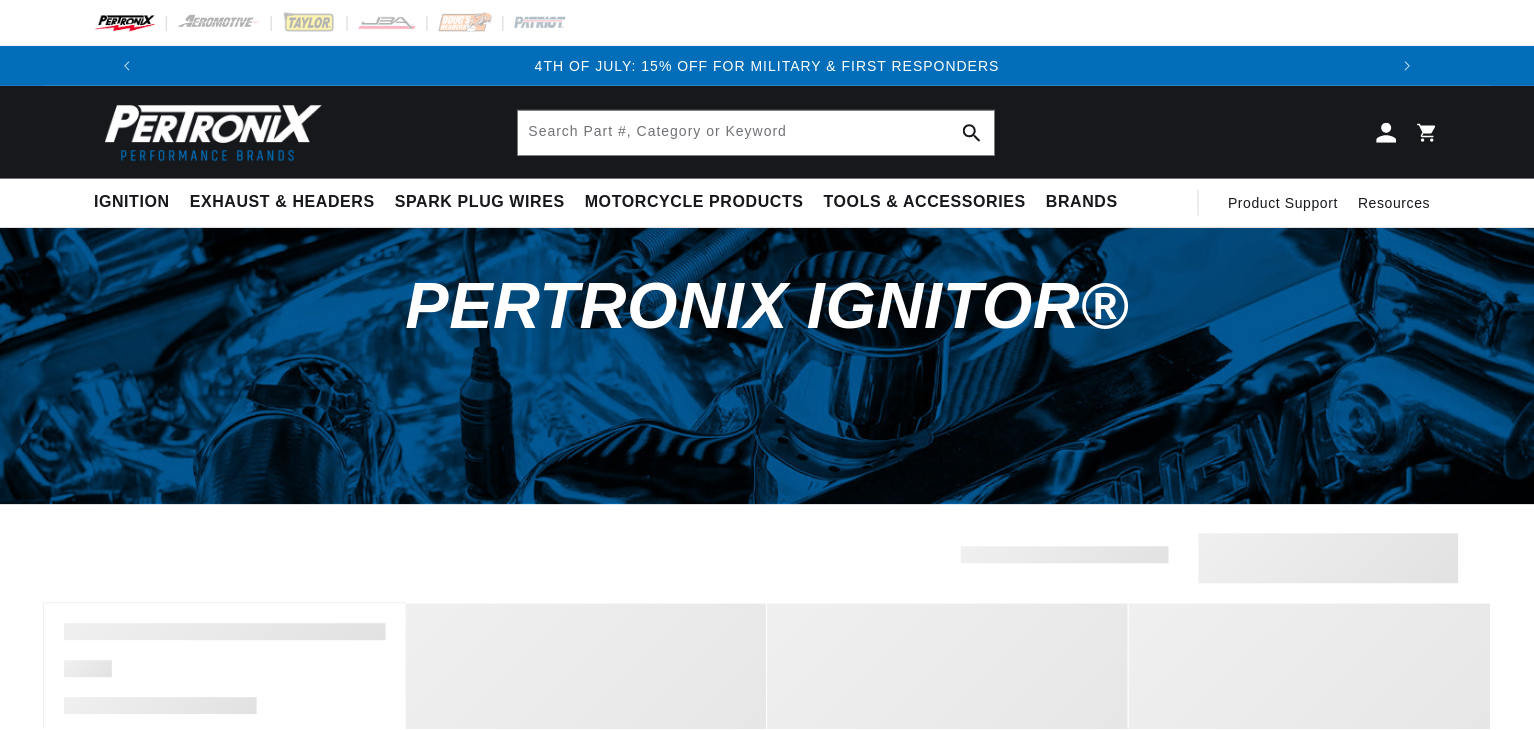 scroll, scrollTop: 0, scrollLeft: 0, axis: both 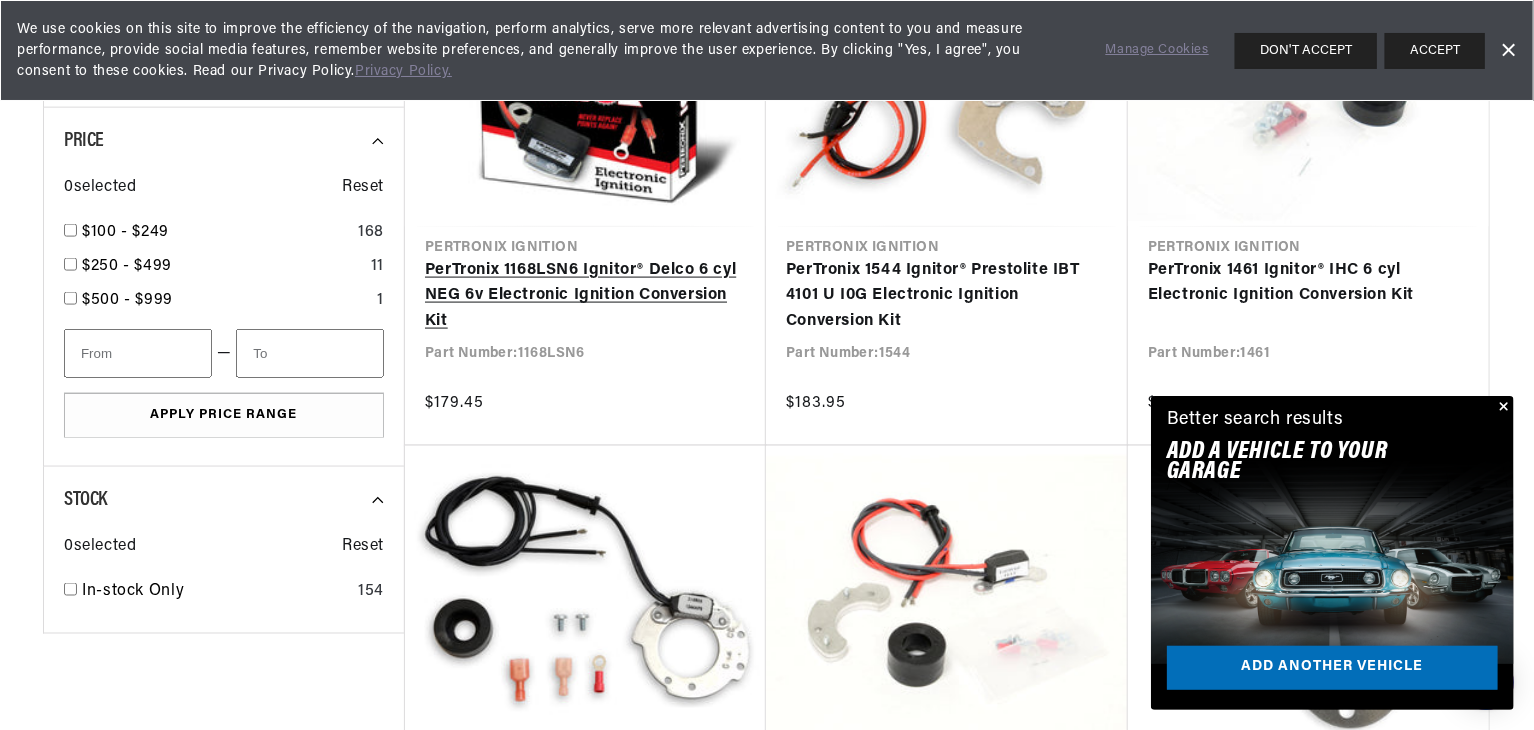click on "PerTronix 1168LSN6 Ignitor® Delco 6 cyl NEG 6v Electronic Ignition Conversion Kit" at bounding box center [585, 296] 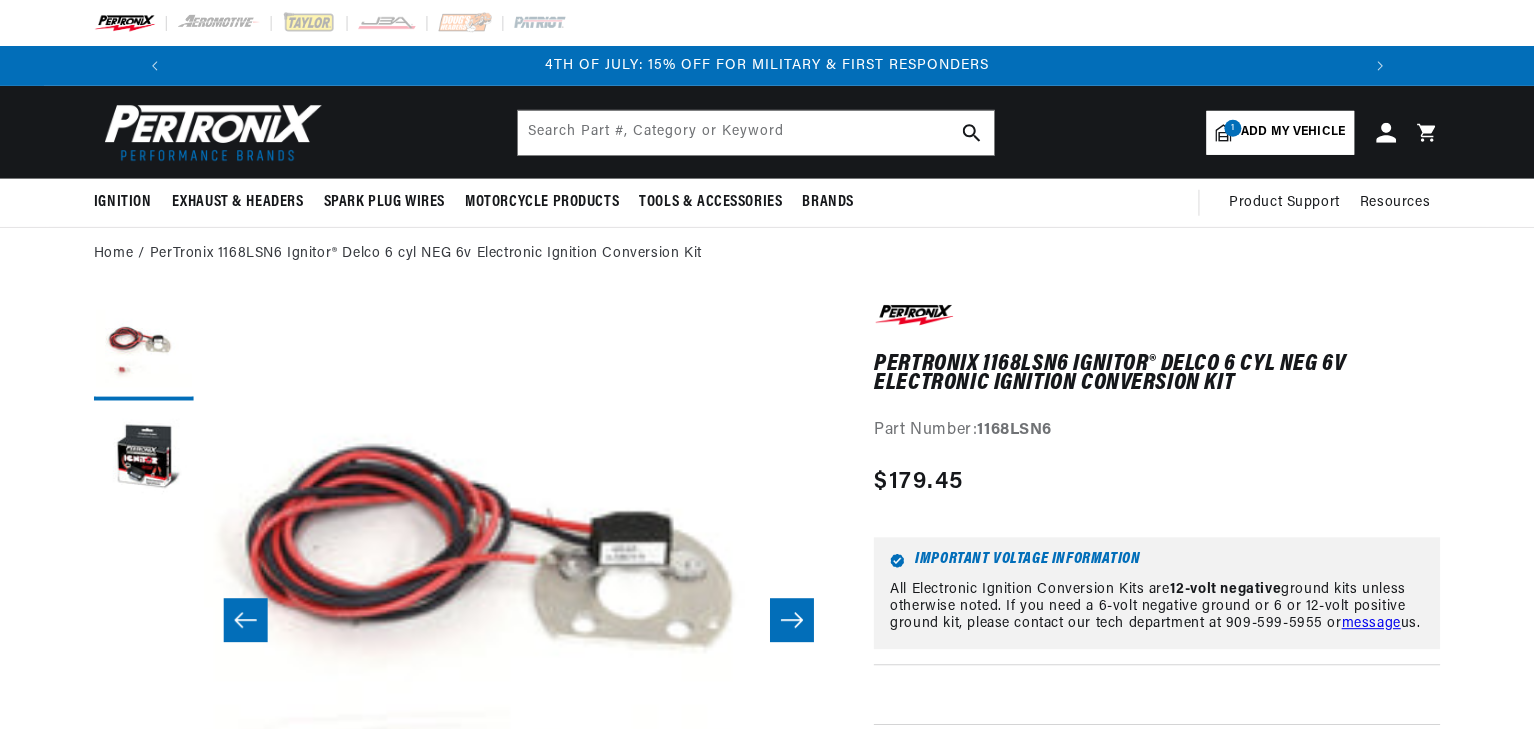 scroll, scrollTop: 0, scrollLeft: 0, axis: both 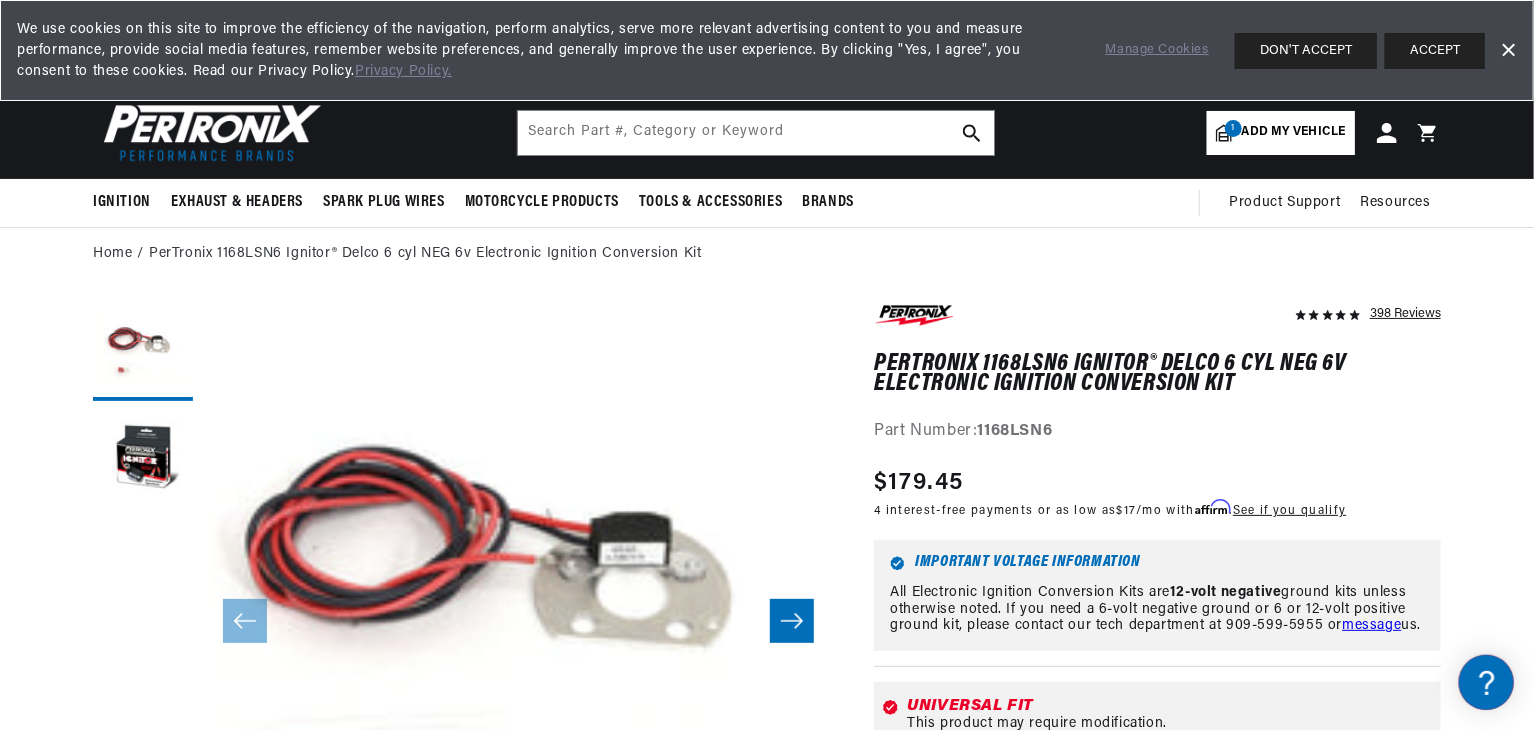 click at bounding box center [792, 621] 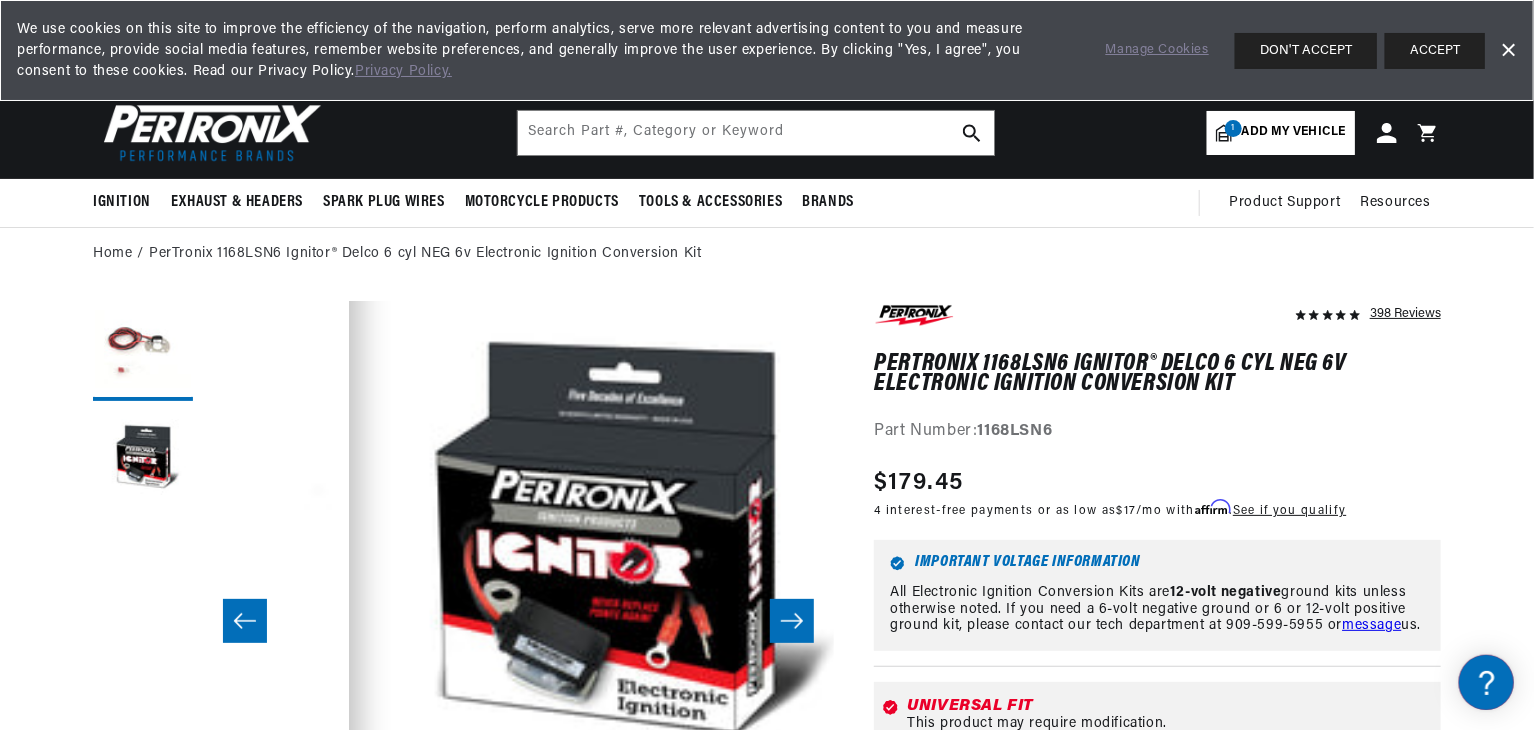 scroll, scrollTop: 0, scrollLeft: 631, axis: horizontal 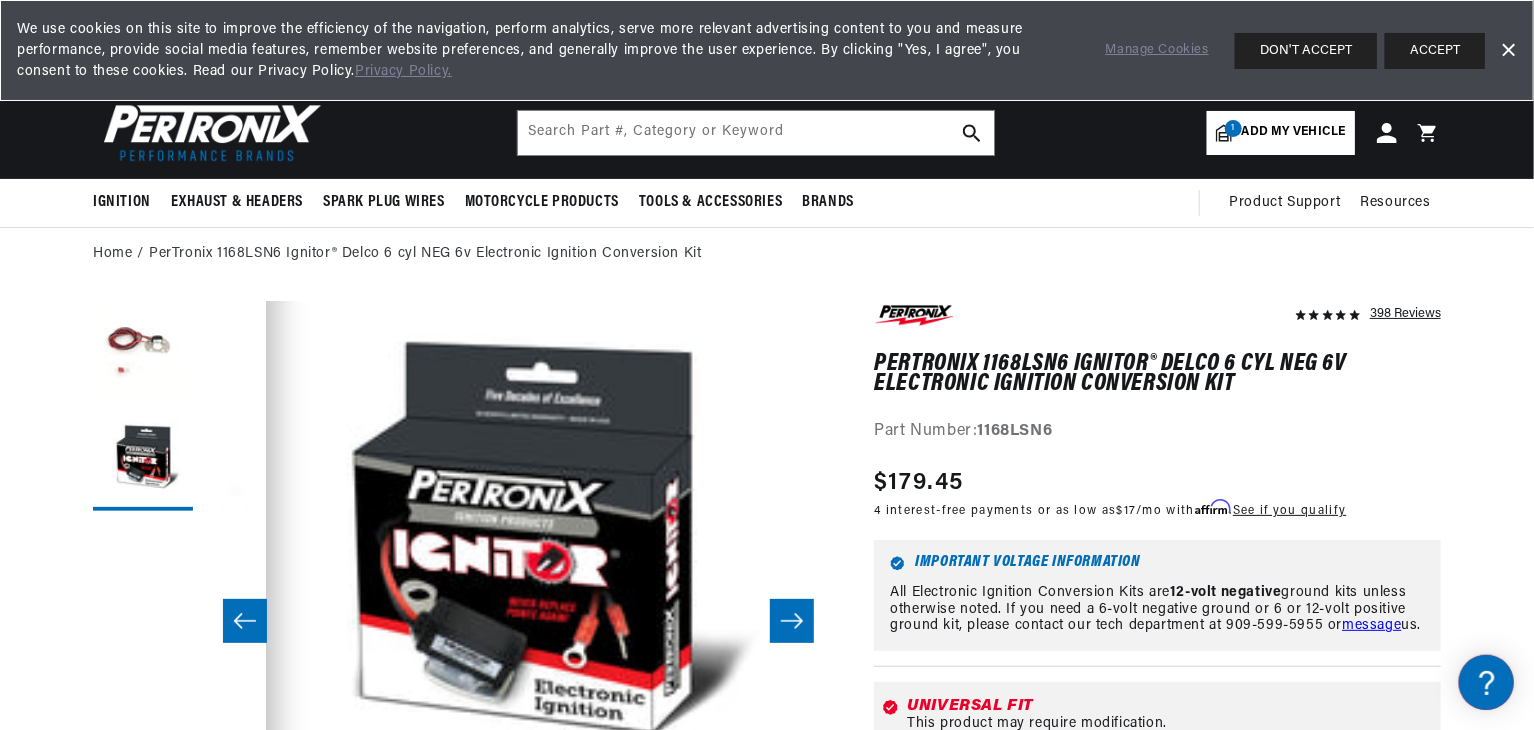 click at bounding box center [792, 621] 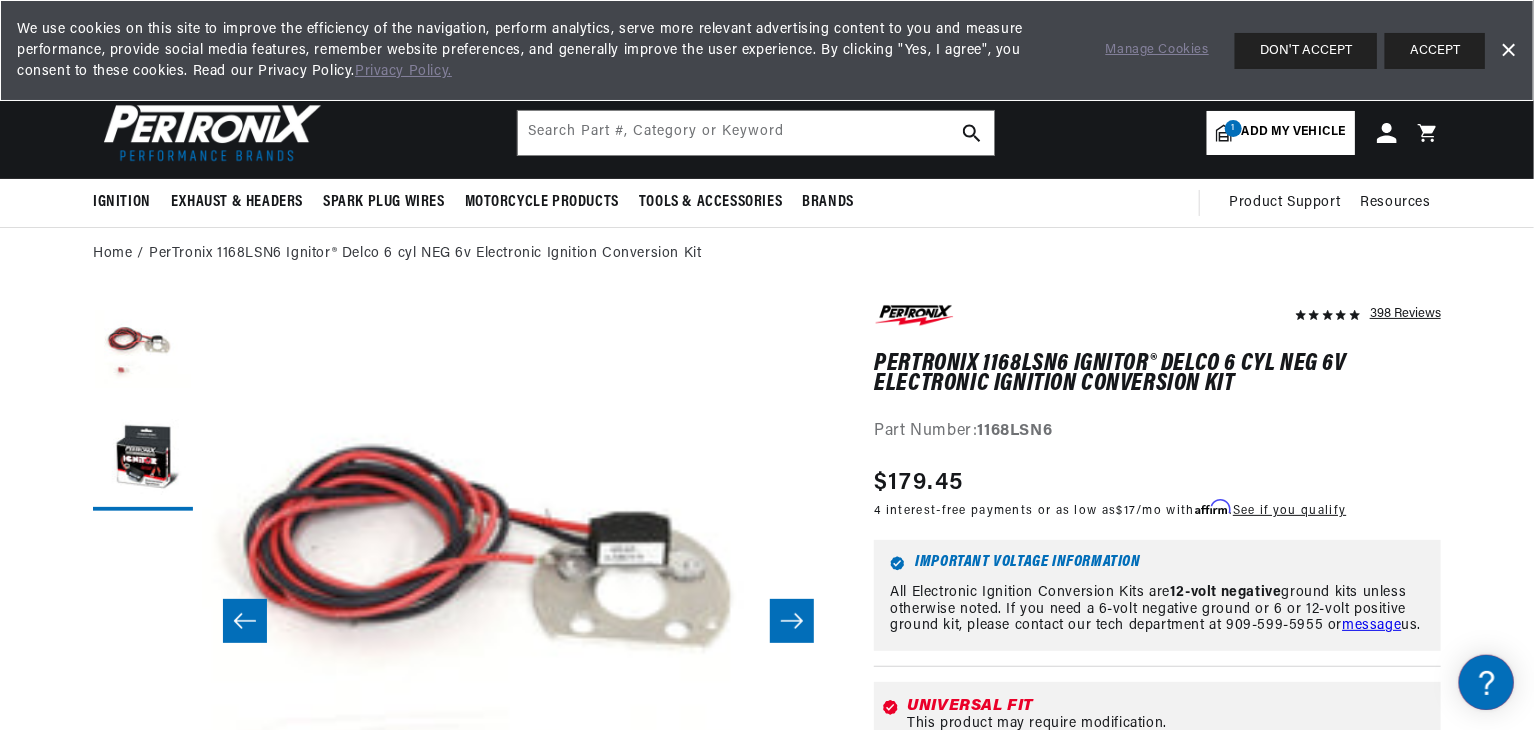 scroll, scrollTop: 0, scrollLeft: 0, axis: both 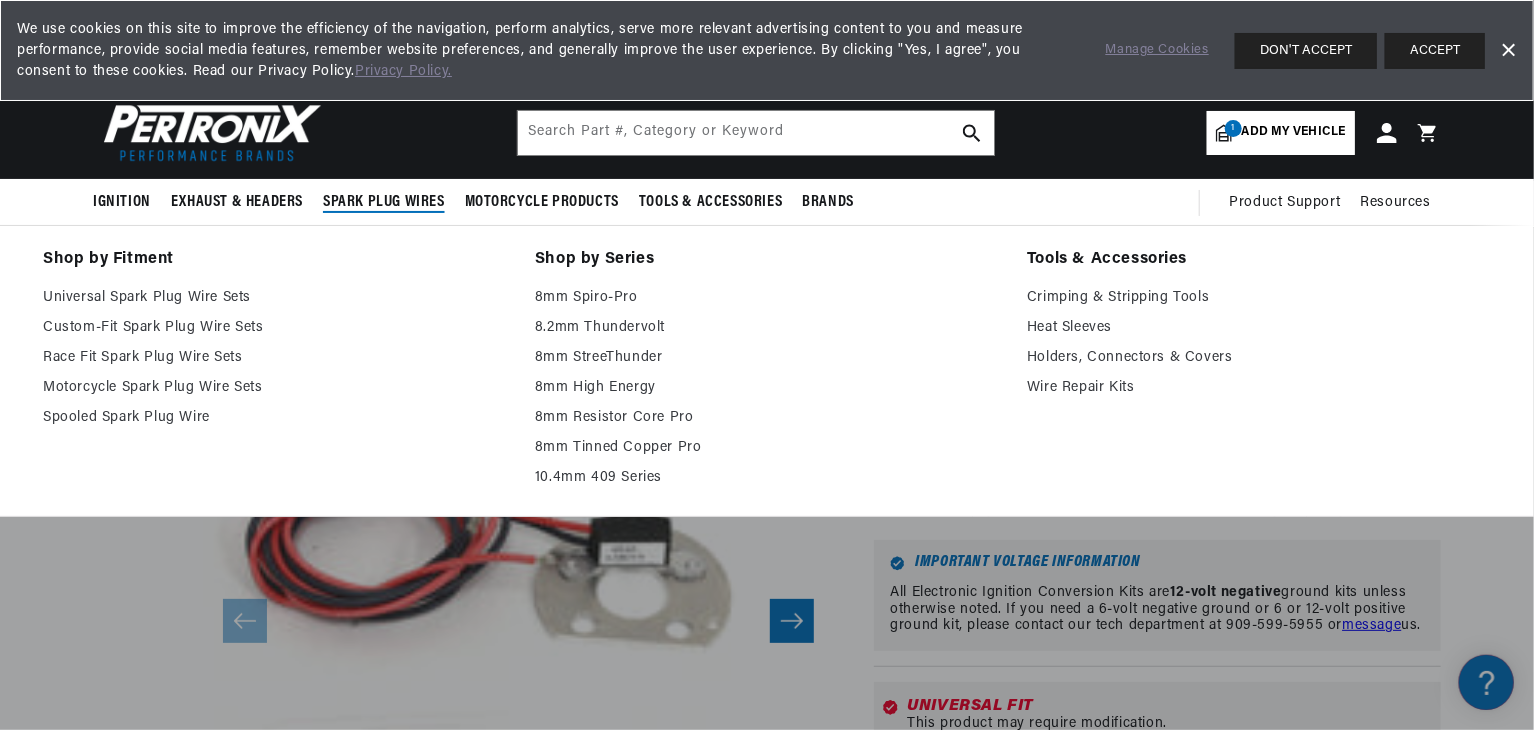 click on "Spark Plug Wires" at bounding box center (384, 202) 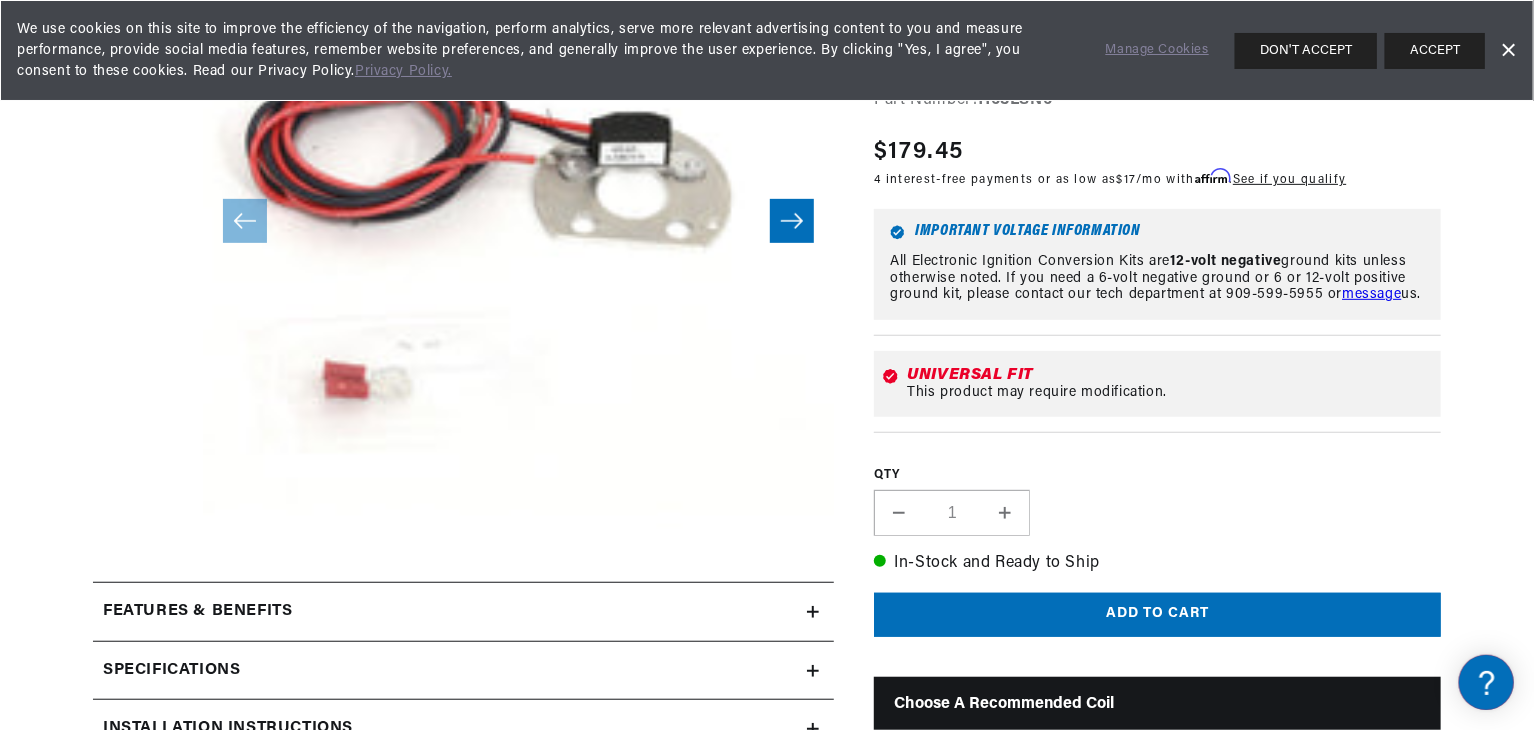 scroll, scrollTop: 623, scrollLeft: 0, axis: vertical 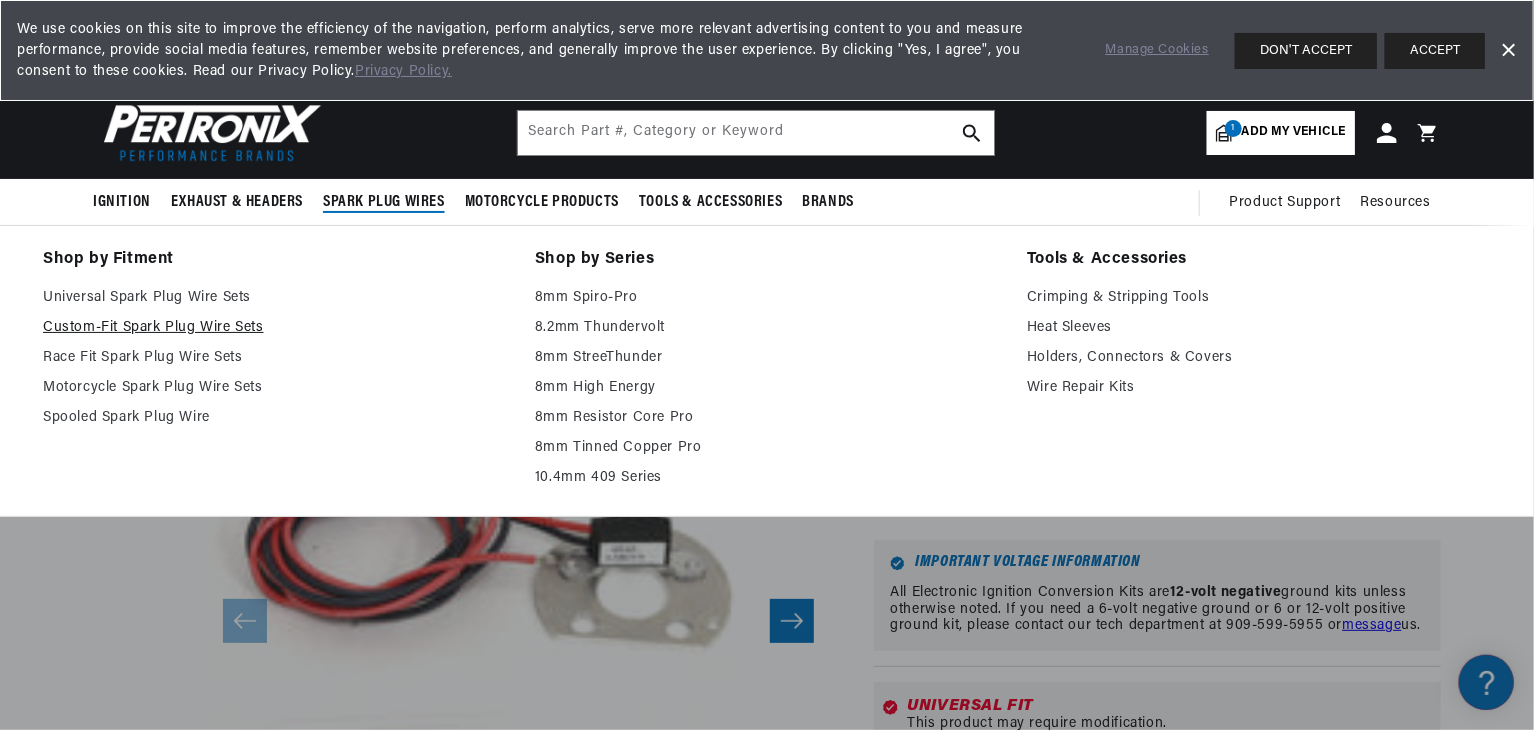 click on "Custom-Fit Spark Plug Wire Sets" at bounding box center (275, 328) 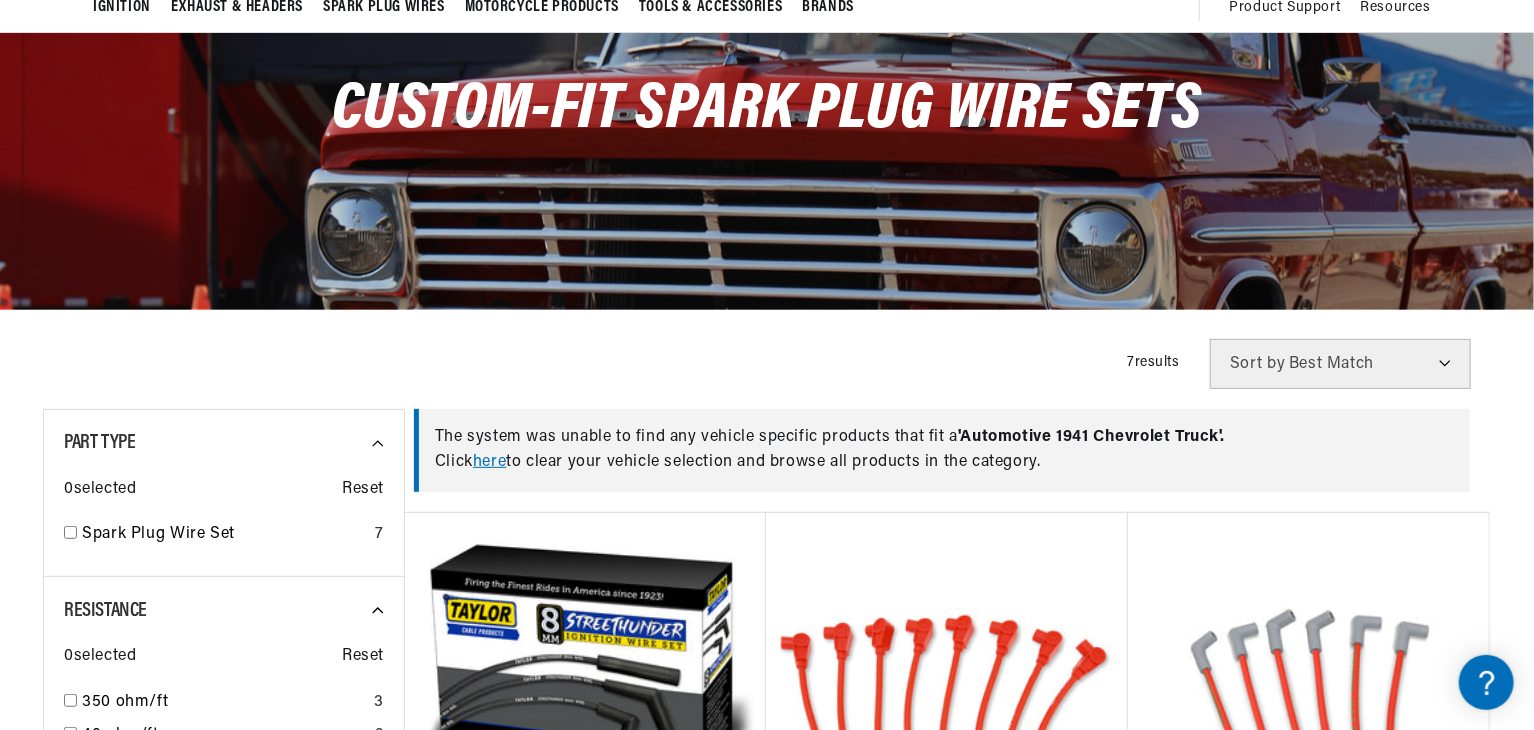 scroll, scrollTop: 200, scrollLeft: 0, axis: vertical 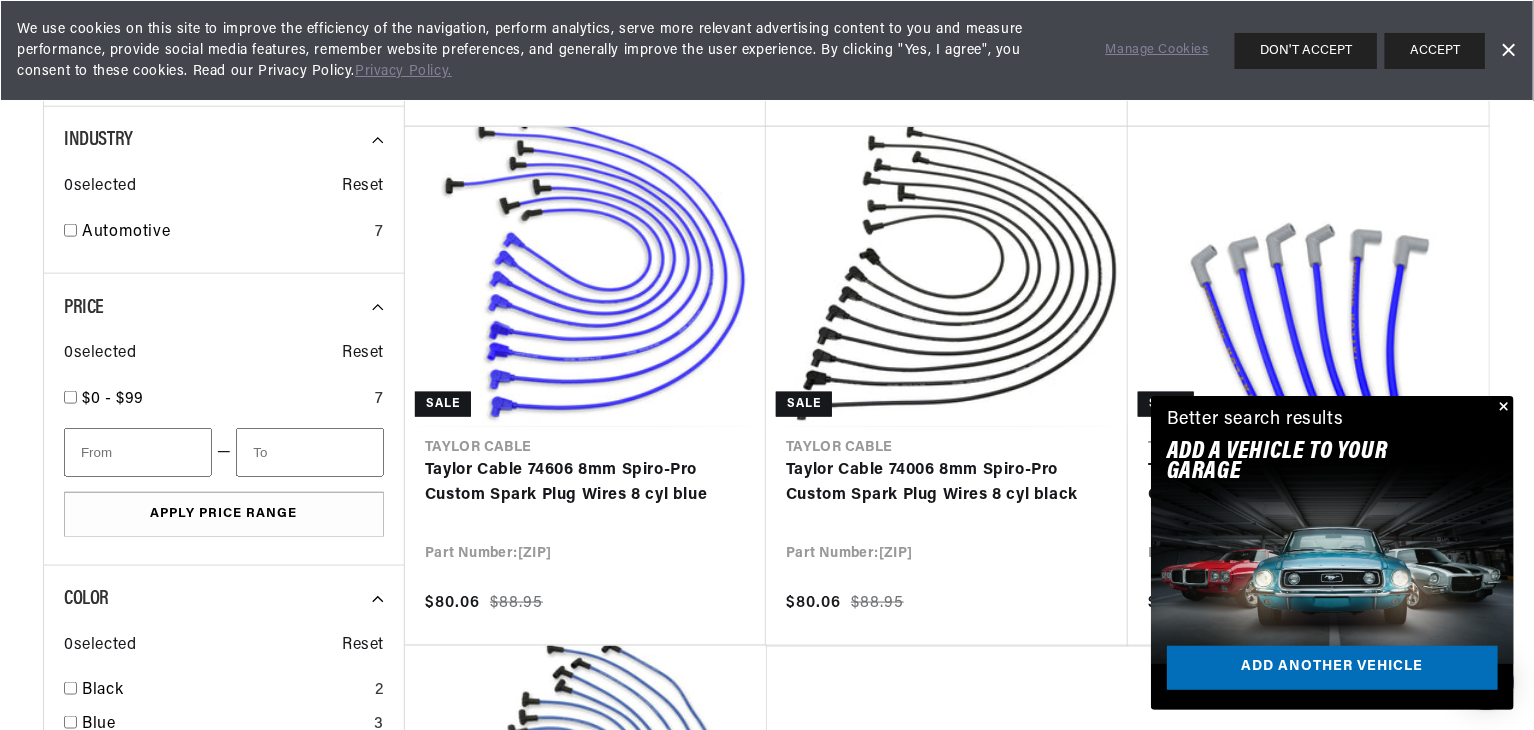 click at bounding box center [1502, 408] 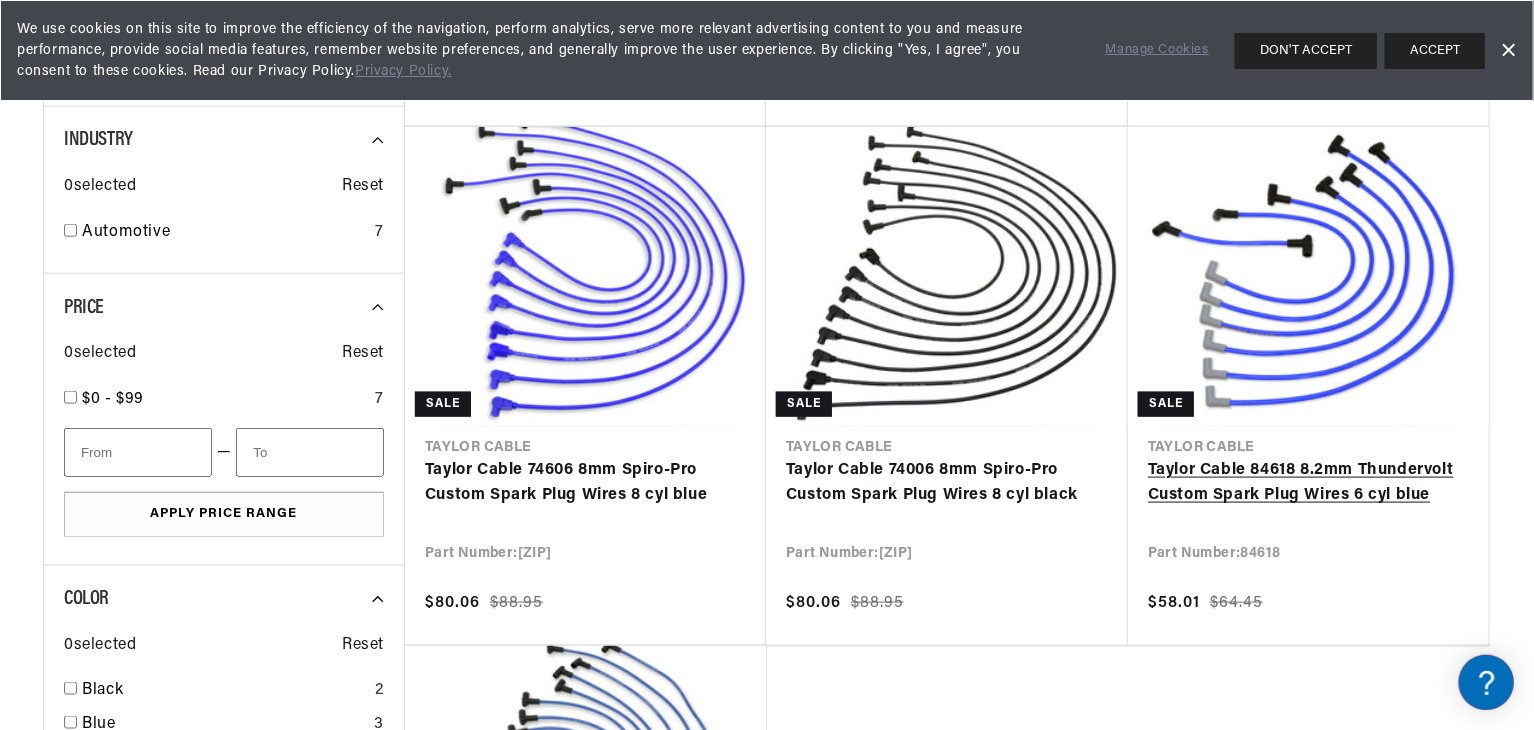 scroll, scrollTop: 0, scrollLeft: 0, axis: both 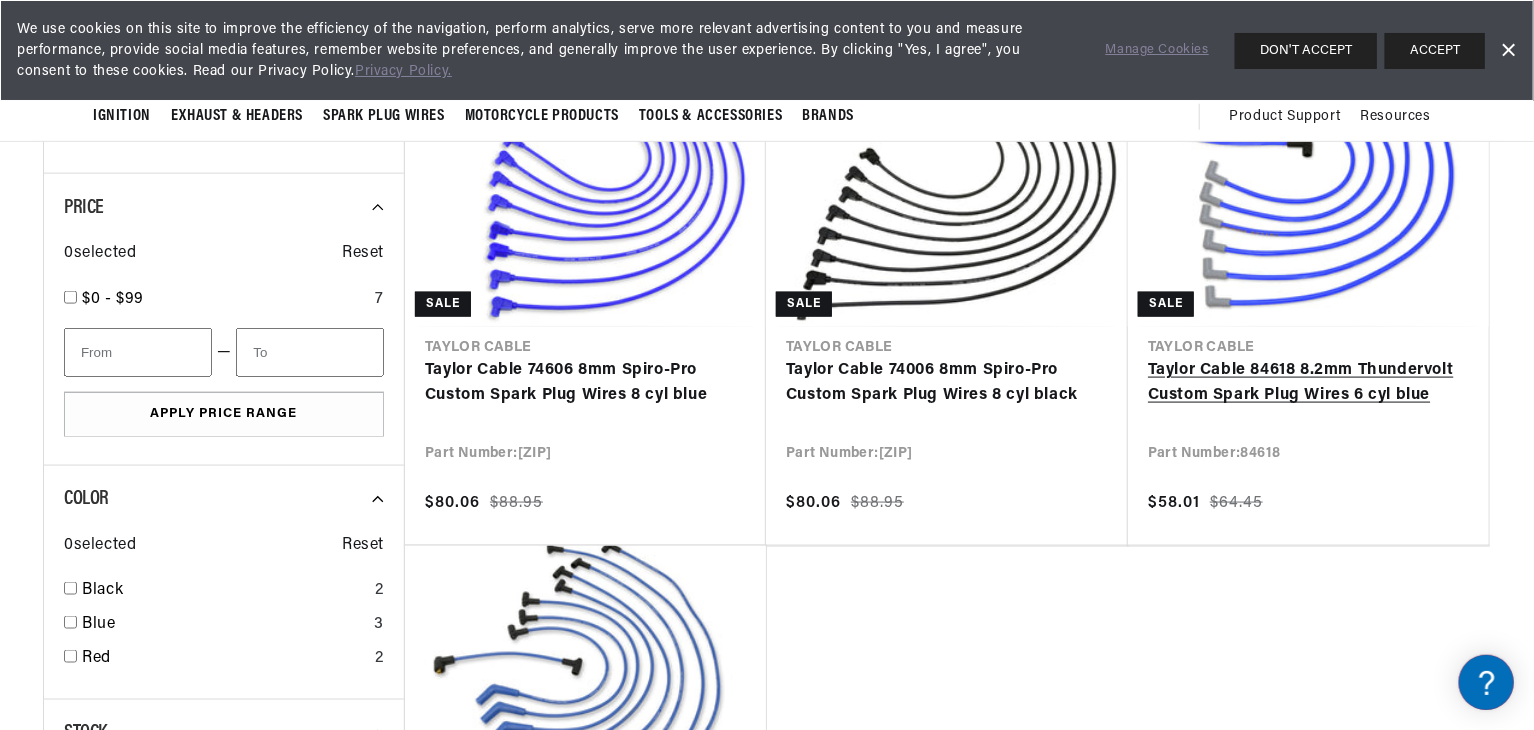 click on "Taylor Cable 84618 8.2mm Thundervolt Custom Spark Plug Wires 6 cyl blue" at bounding box center [1308, 383] 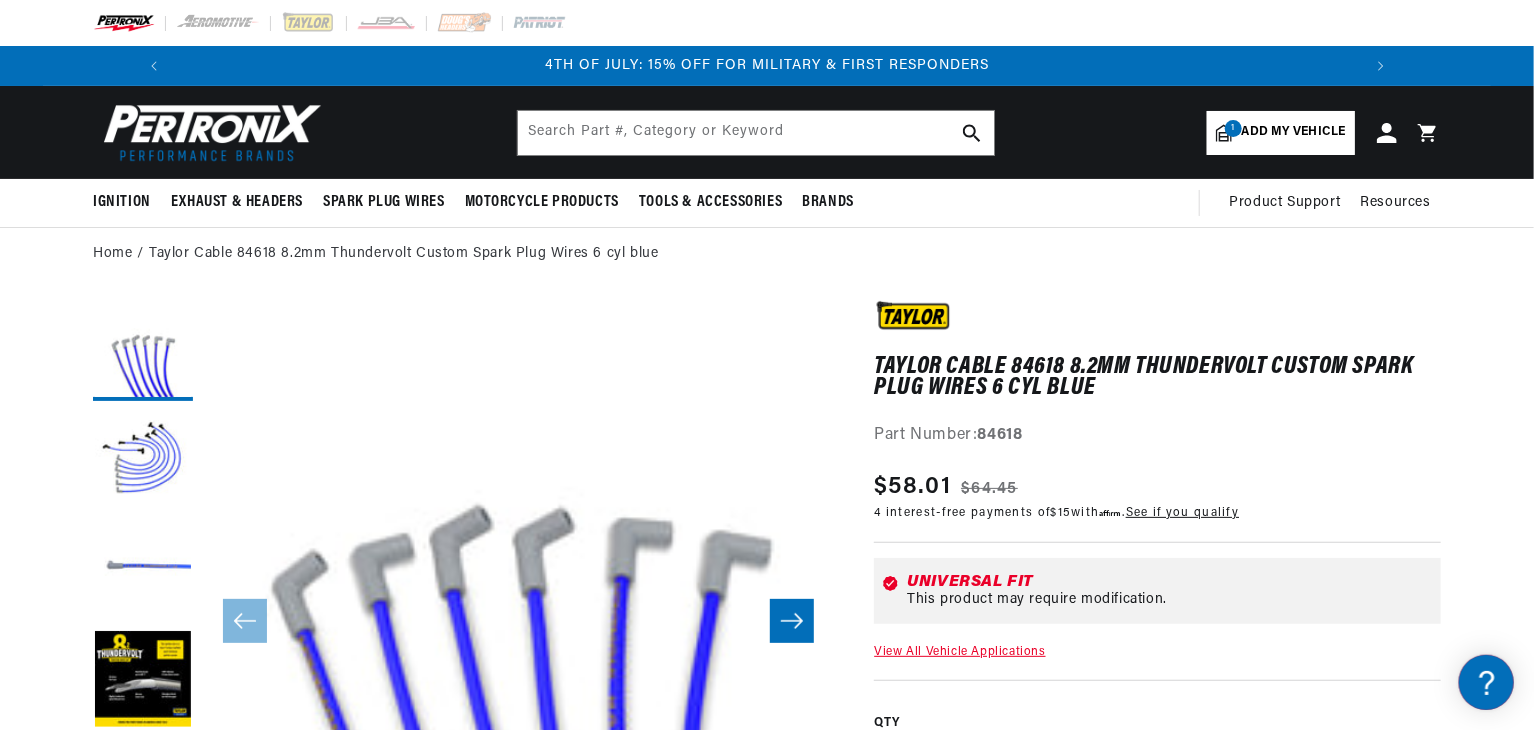 scroll, scrollTop: 12, scrollLeft: 0, axis: vertical 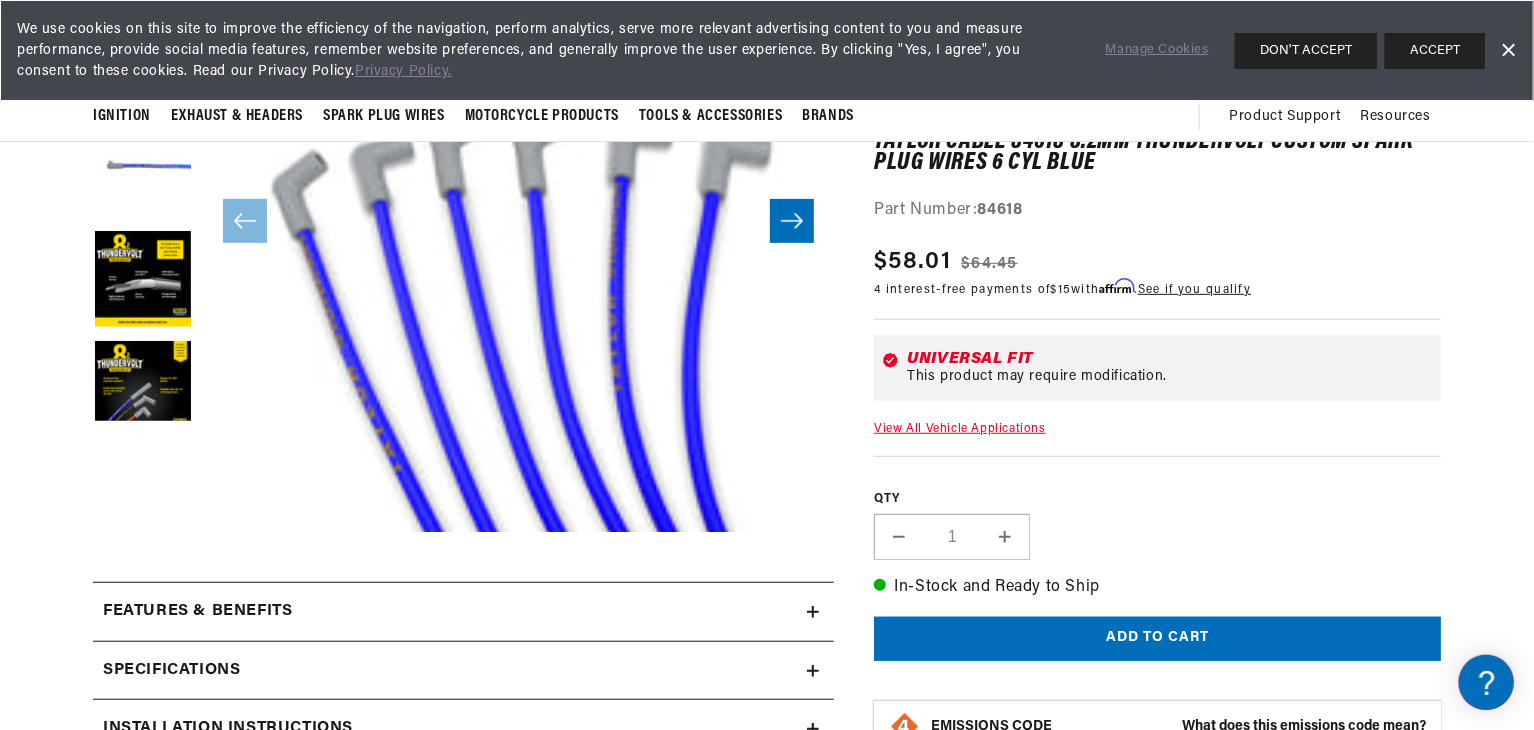click at bounding box center [792, 221] 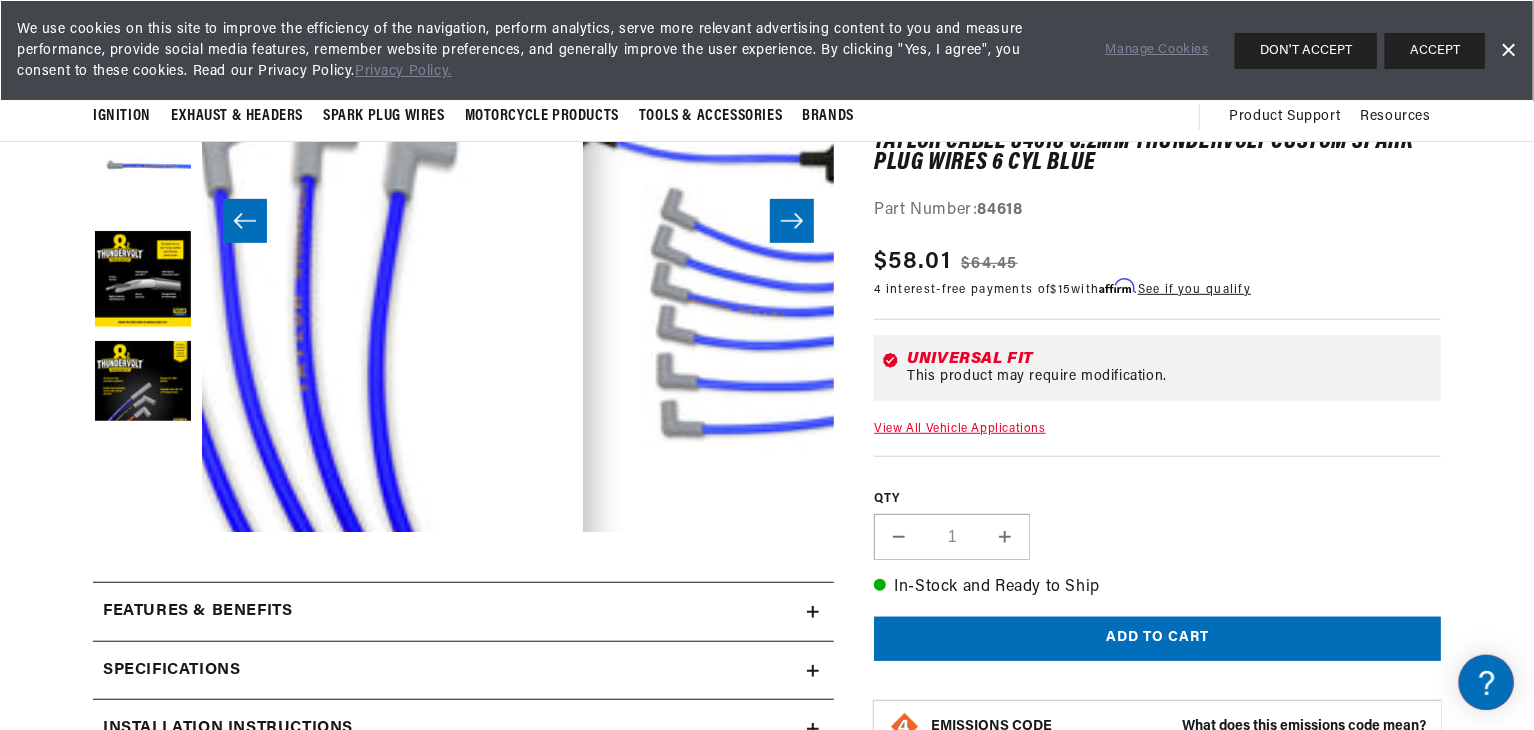 scroll, scrollTop: 0, scrollLeft: 631, axis: horizontal 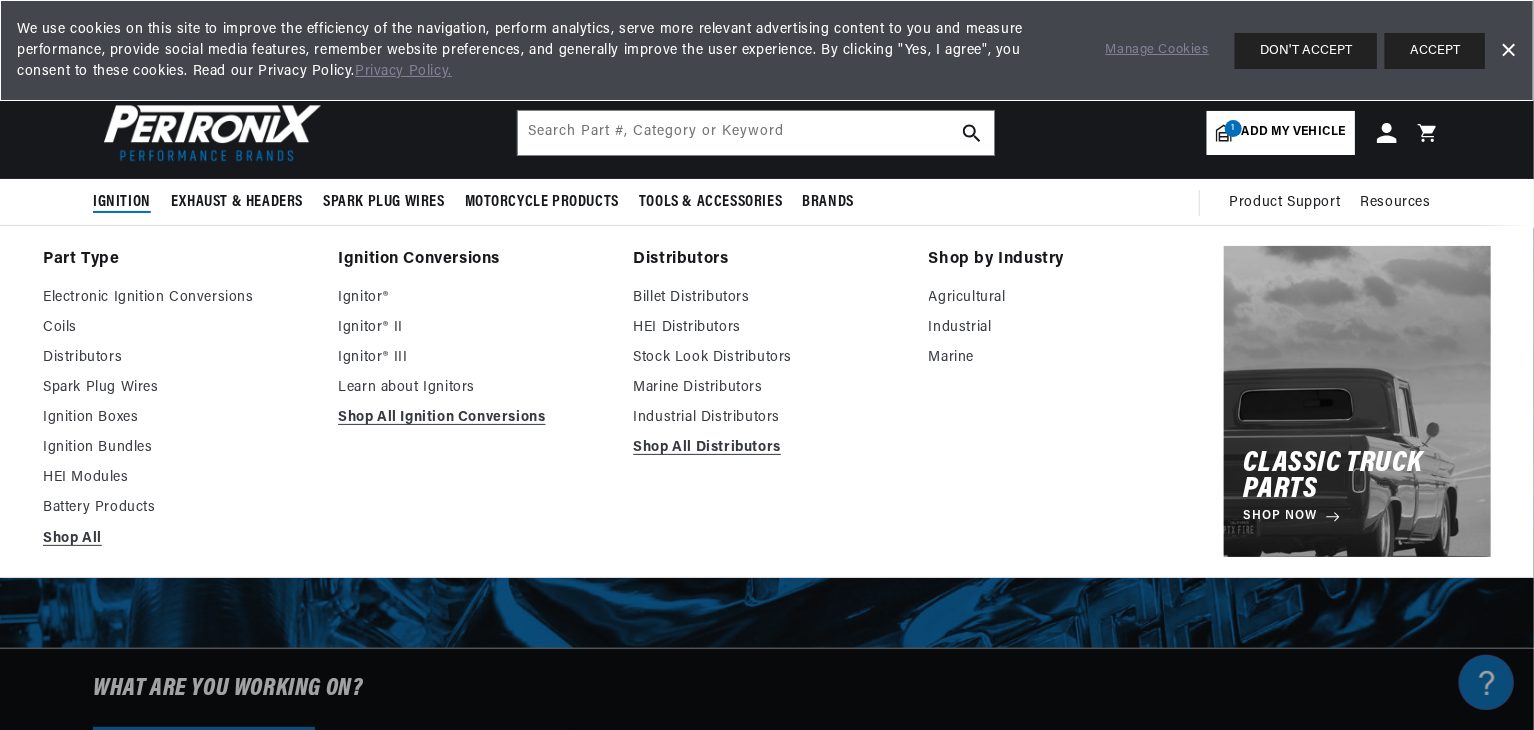 click on "Ignition" at bounding box center (122, 202) 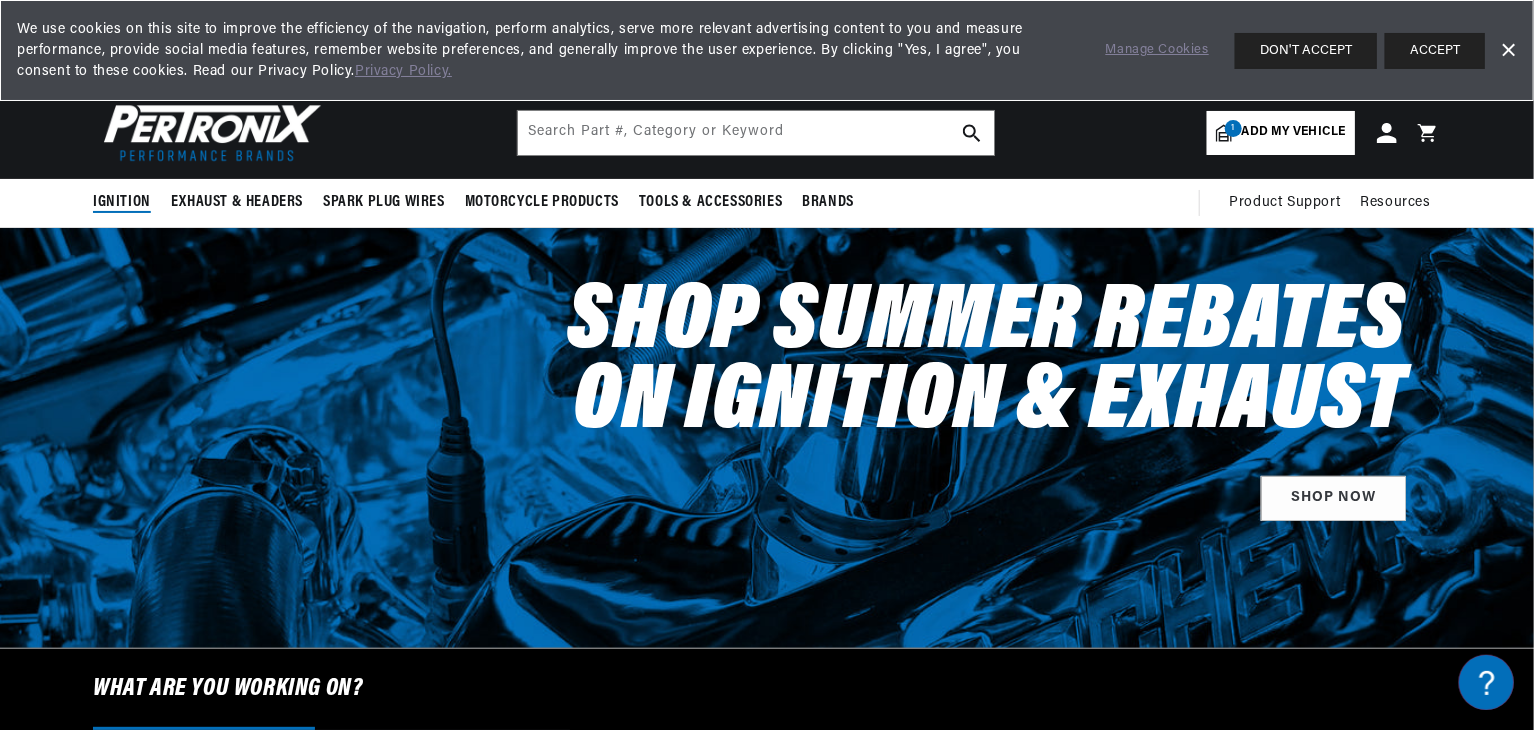 scroll, scrollTop: 0, scrollLeft: 1180, axis: horizontal 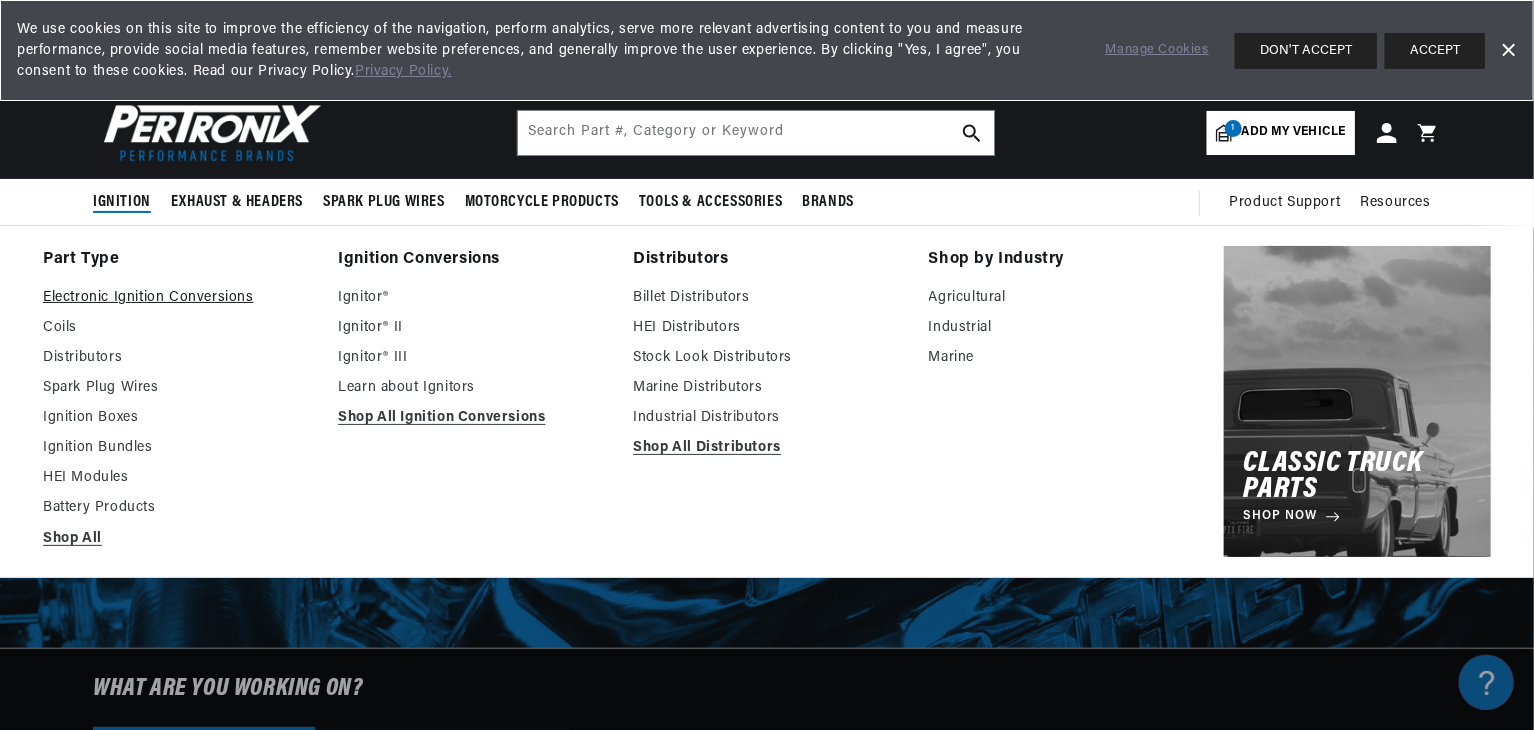 click on "Electronic Ignition Conversions" at bounding box center (176, 298) 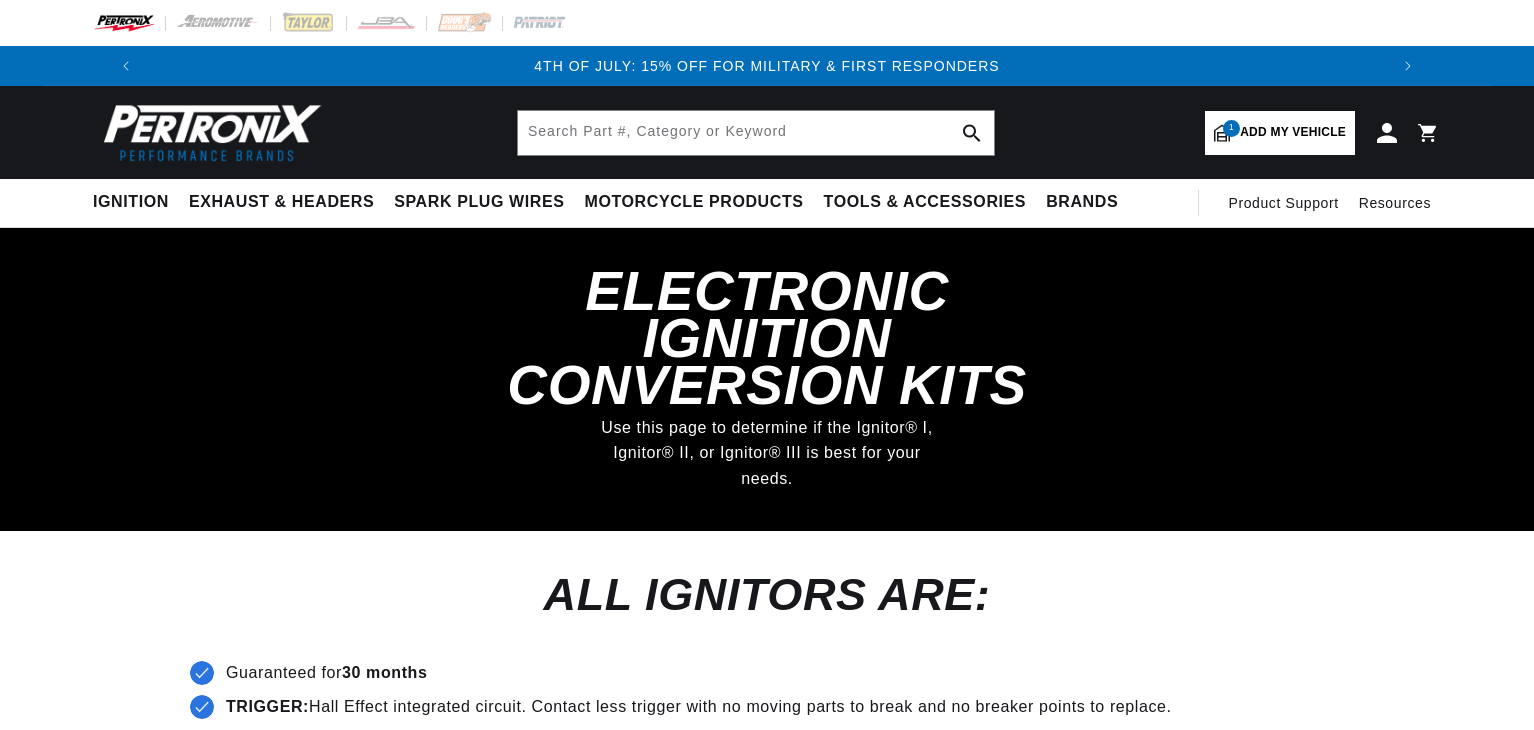 scroll, scrollTop: 0, scrollLeft: 0, axis: both 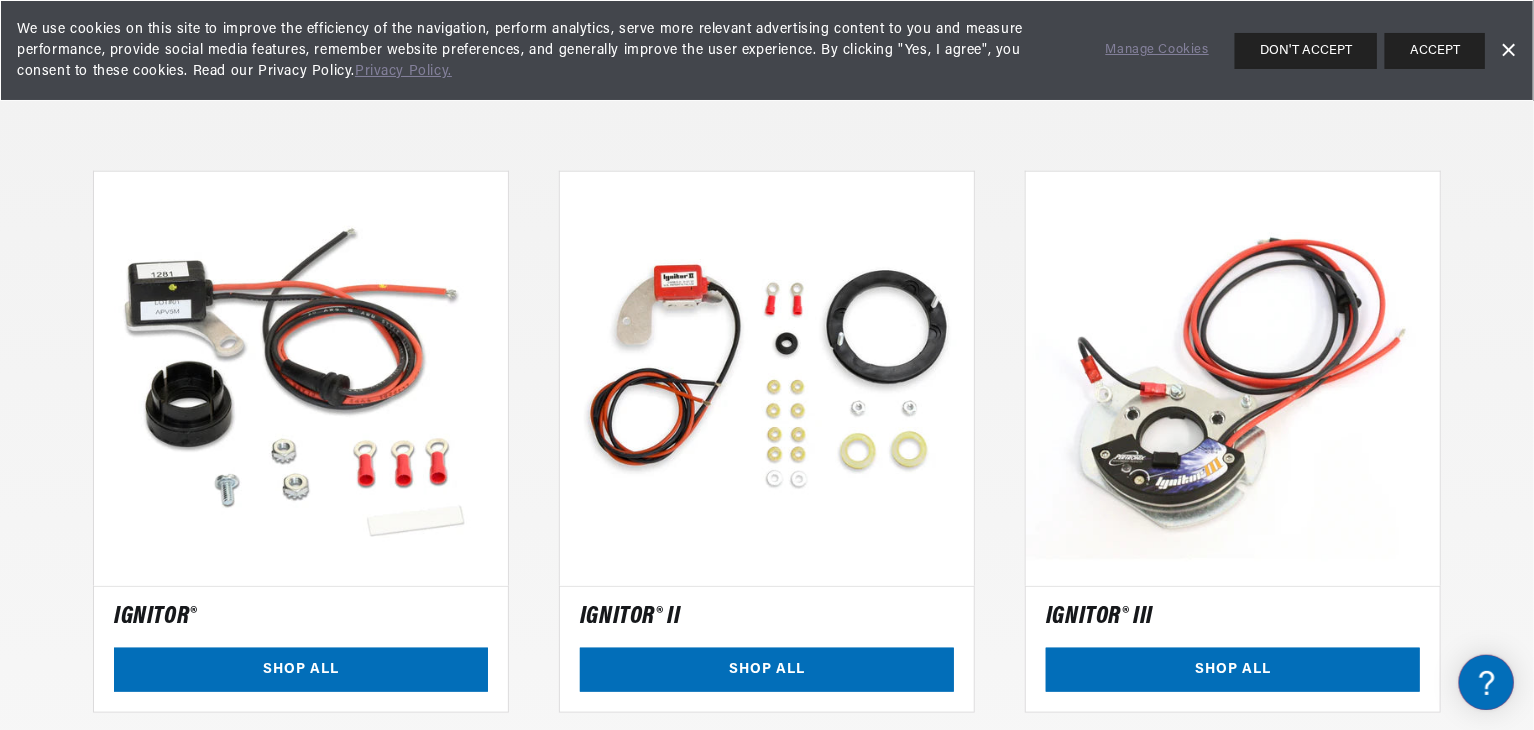 click at bounding box center (301, 379) 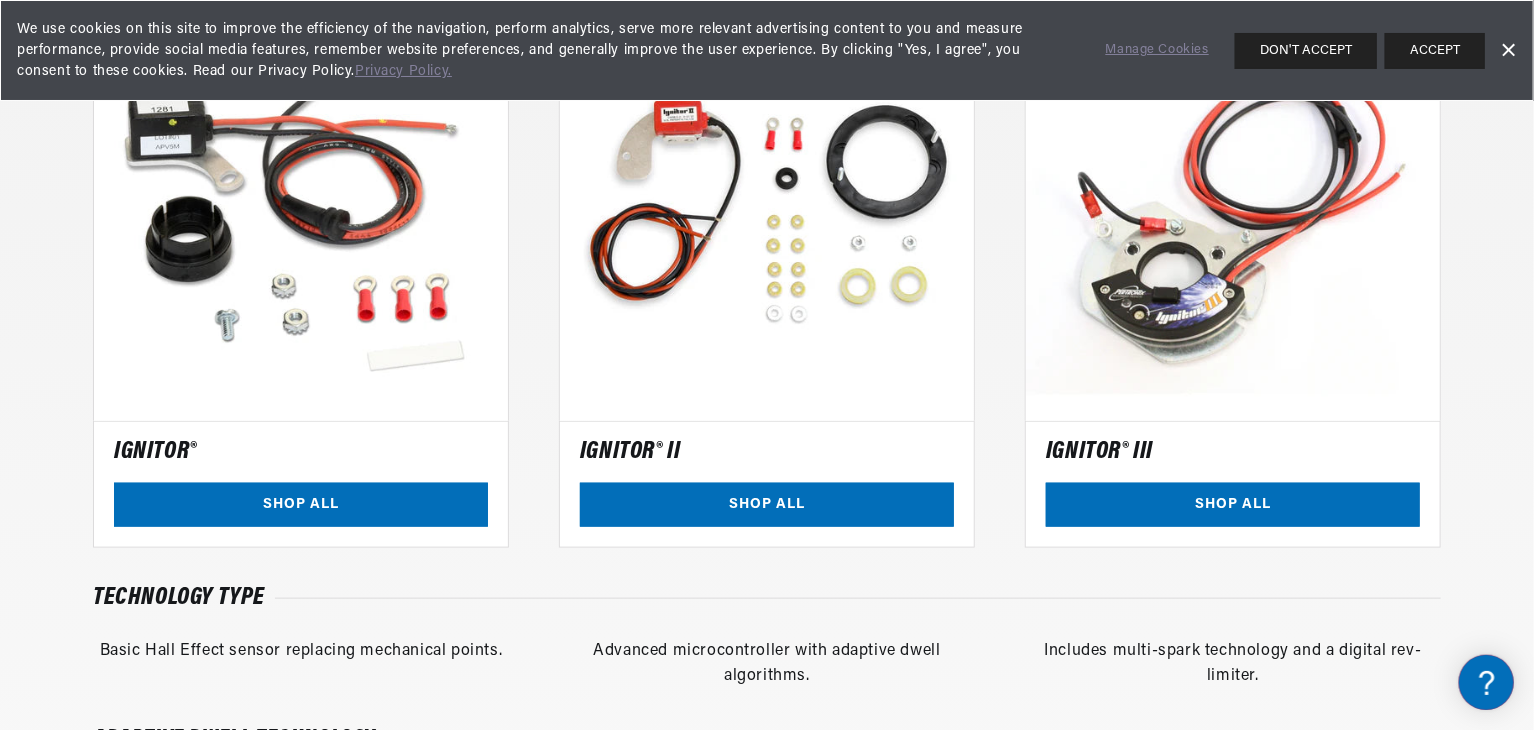scroll, scrollTop: 900, scrollLeft: 0, axis: vertical 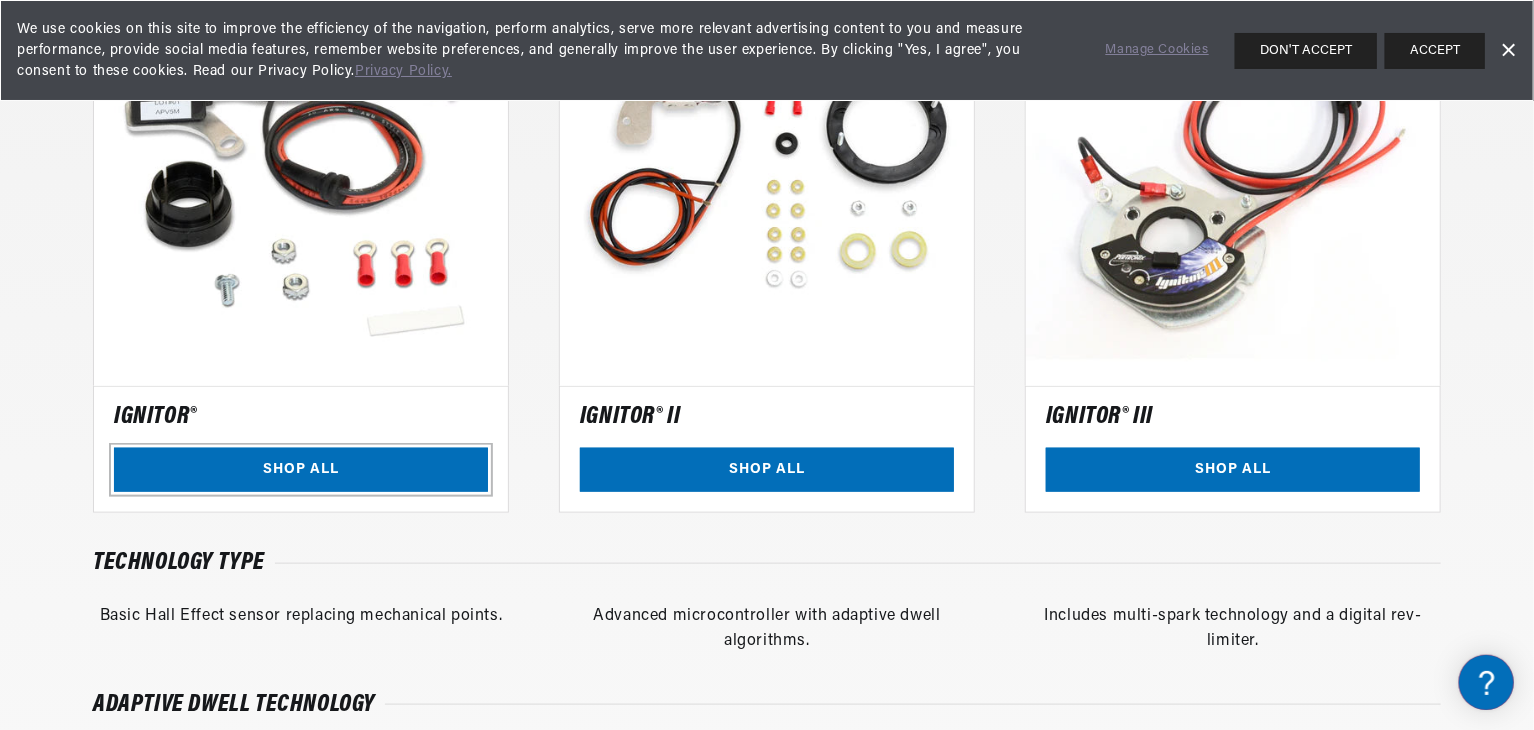 click on "SHOP ALL" at bounding box center (301, 470) 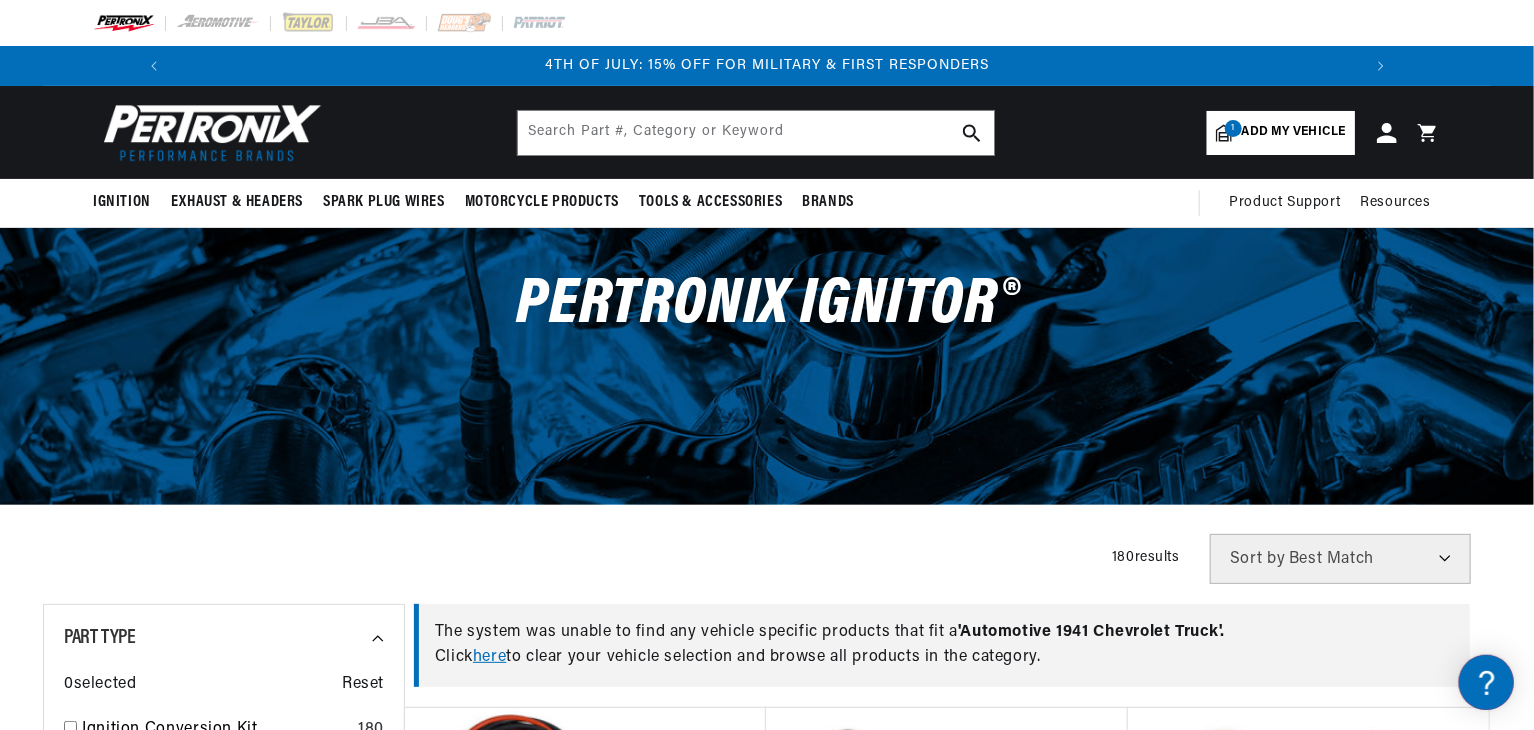 scroll, scrollTop: 138, scrollLeft: 0, axis: vertical 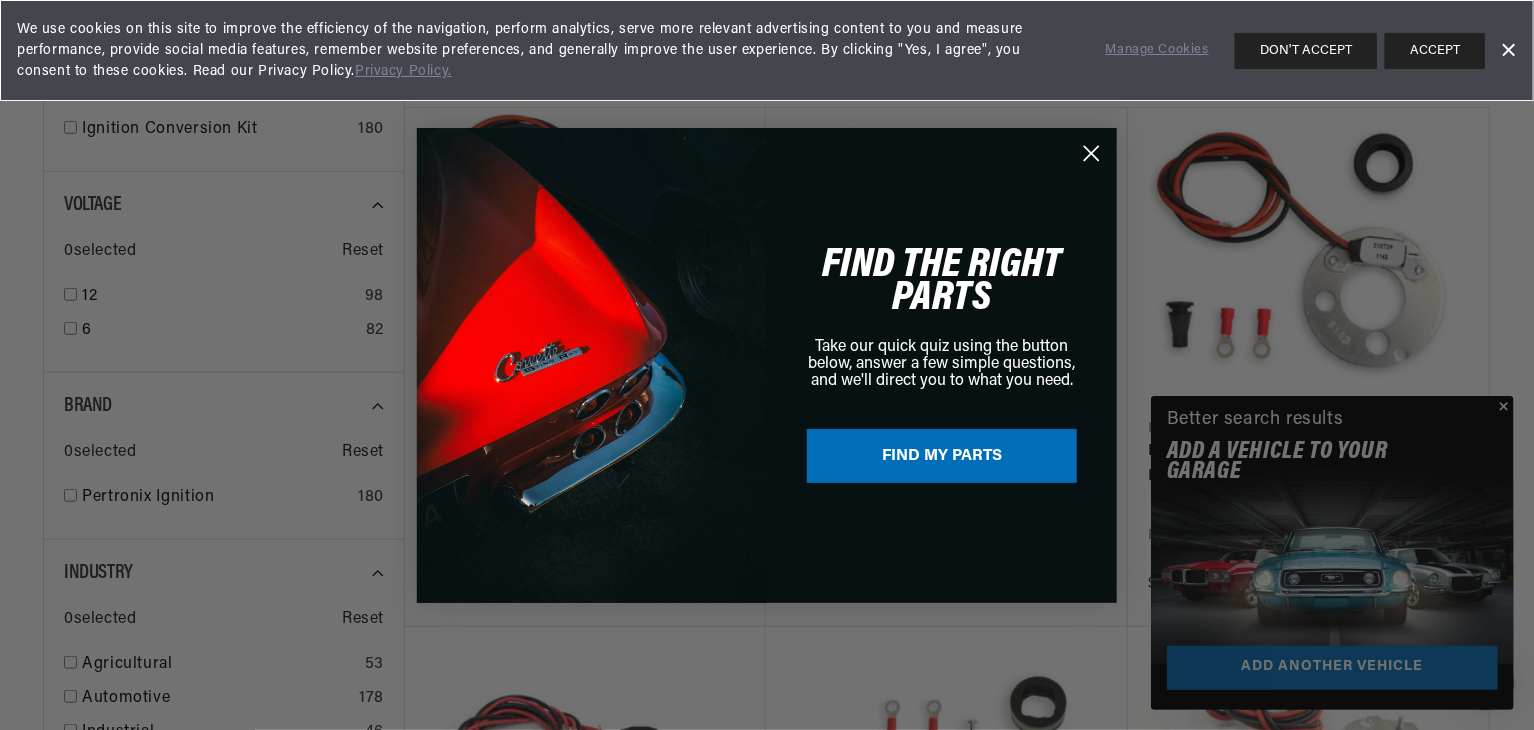click on "Close dialog FIND THE RIGHT PARTS Take our quick quiz using the button below, answer a few simple questions, and we'll direct you to what you need. FIND MY PARTS Submit" at bounding box center (767, 365) 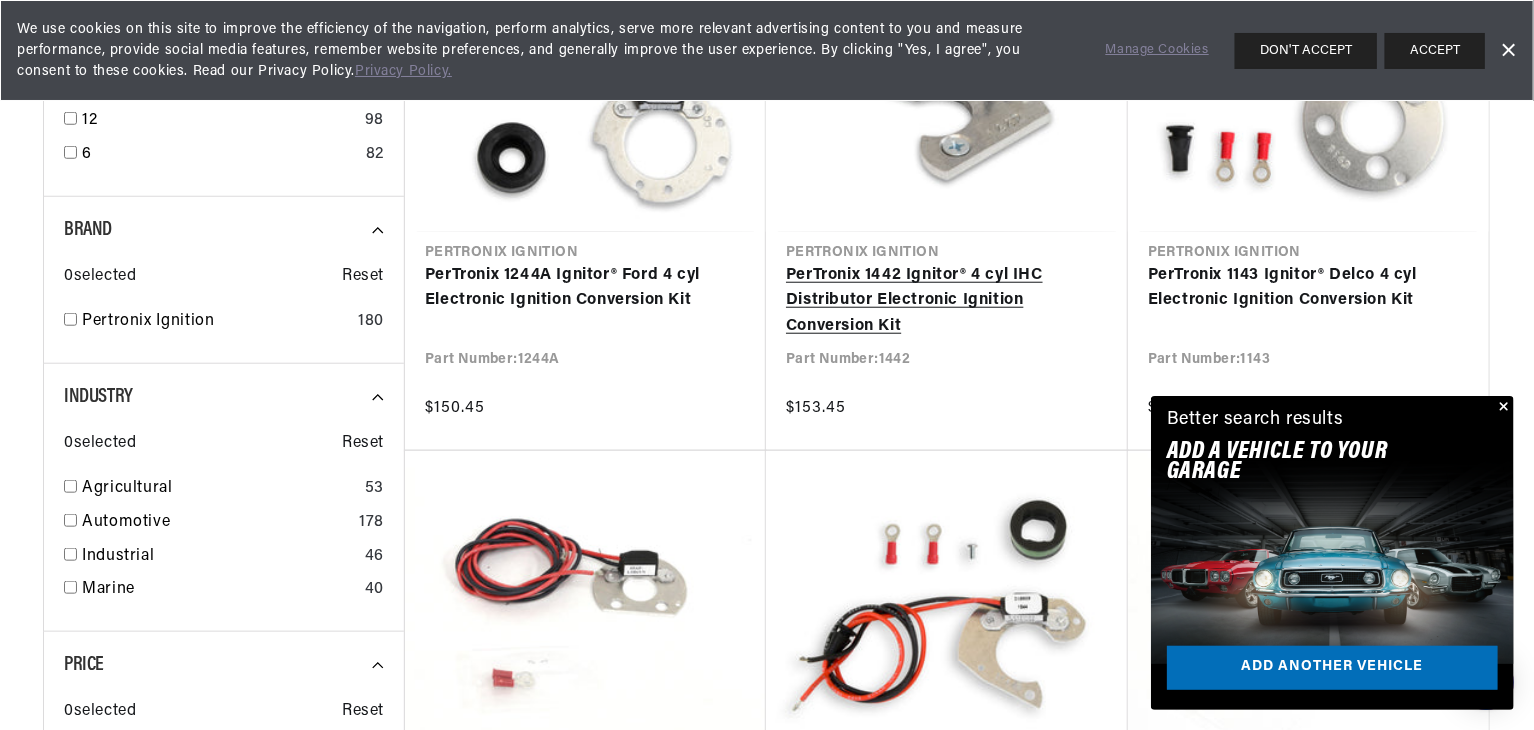 scroll, scrollTop: 800, scrollLeft: 0, axis: vertical 